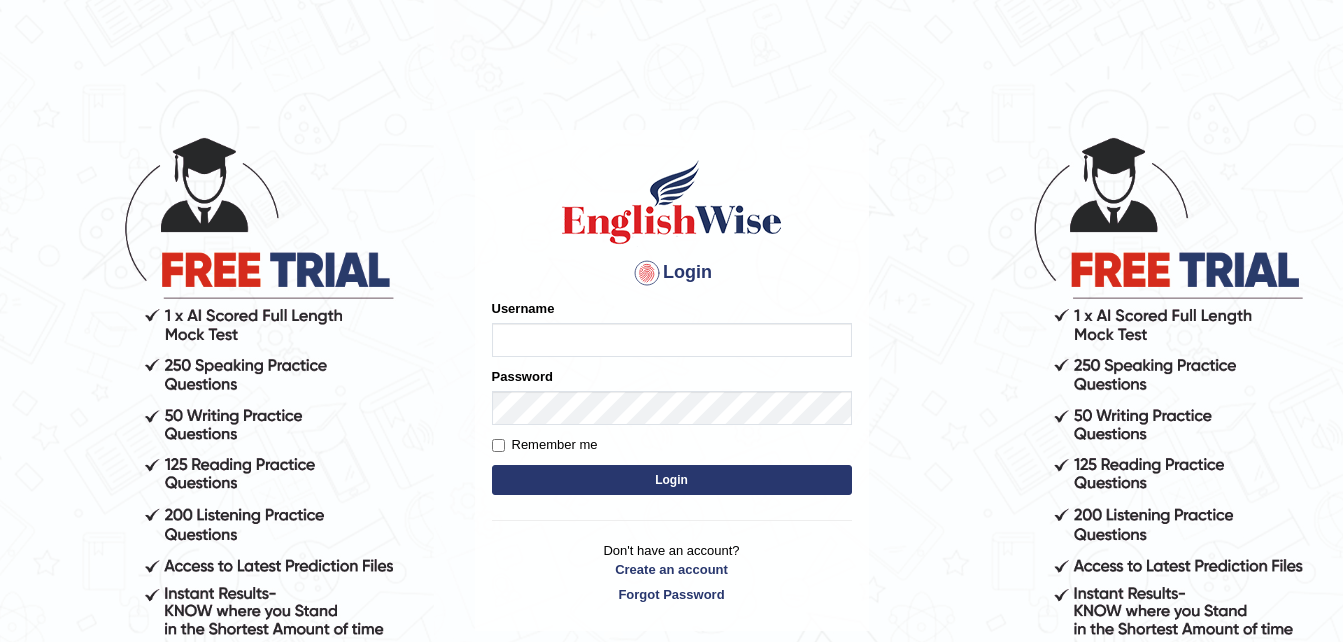scroll, scrollTop: 0, scrollLeft: 0, axis: both 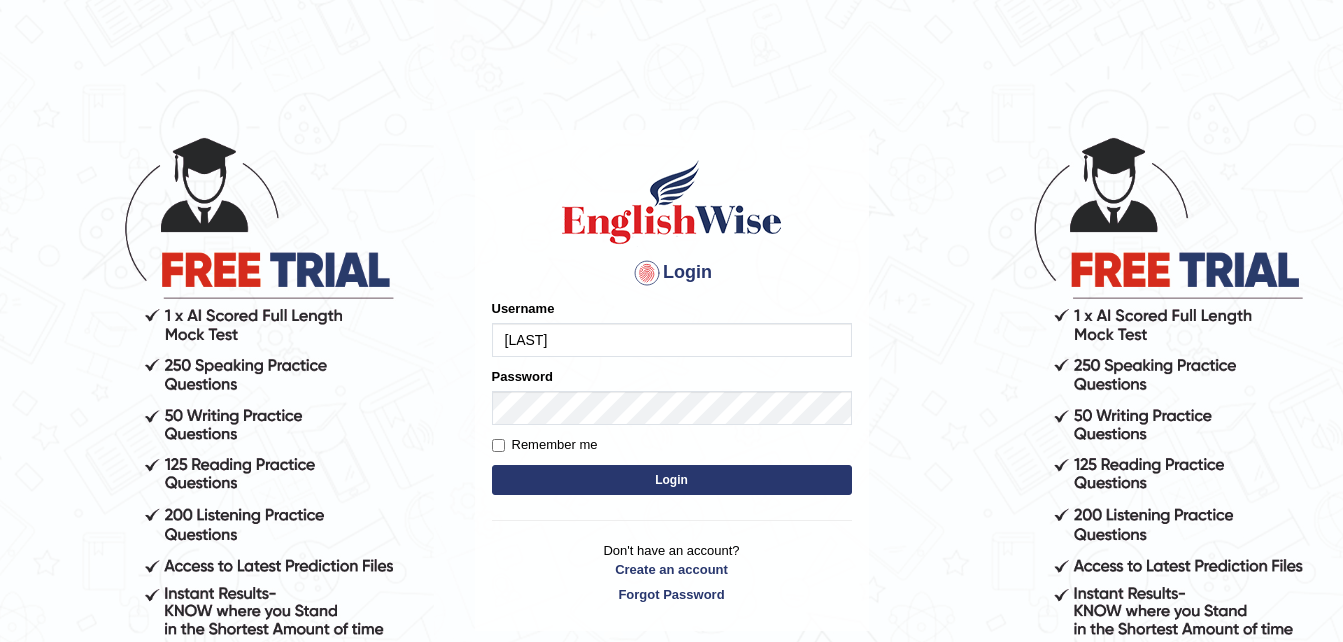 click on "Login" at bounding box center (672, 480) 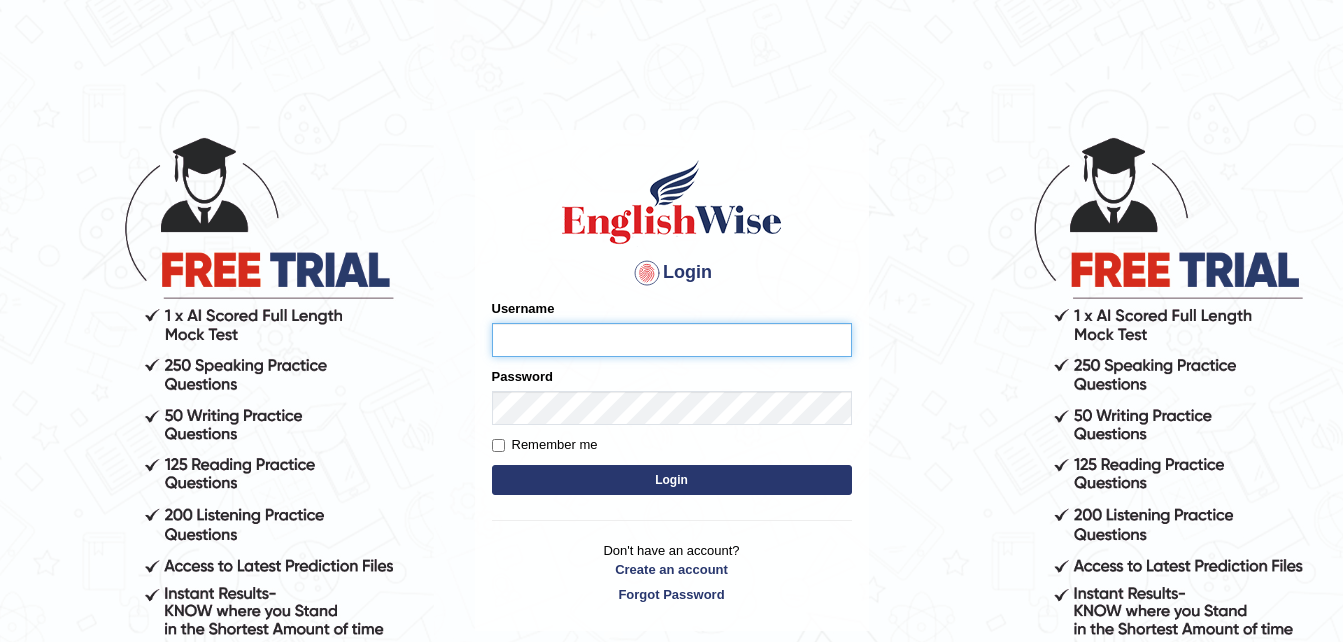 scroll, scrollTop: 0, scrollLeft: 0, axis: both 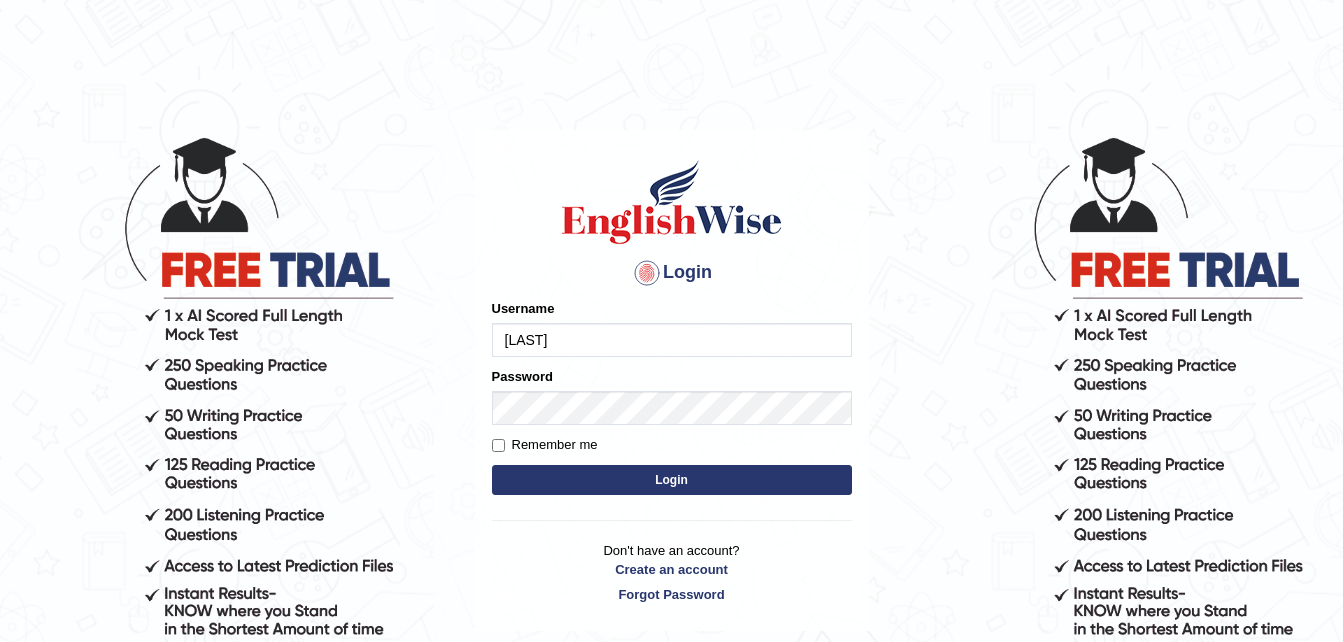 click on "Login" at bounding box center (672, 480) 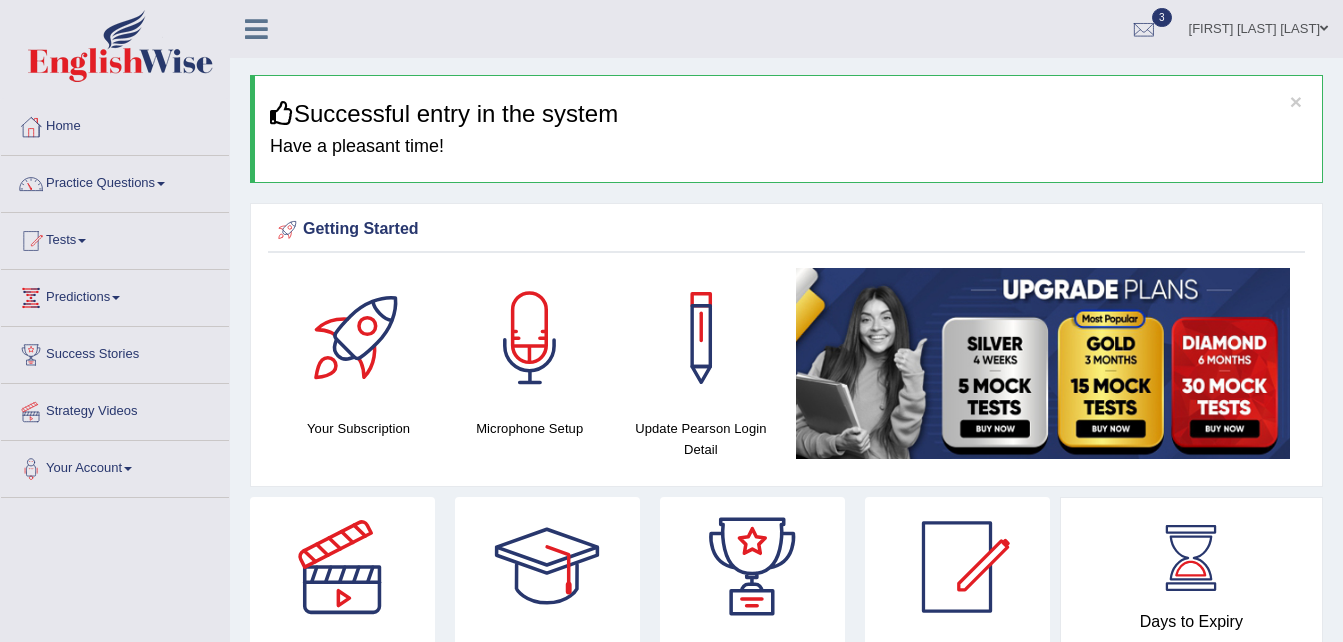 scroll, scrollTop: 0, scrollLeft: 0, axis: both 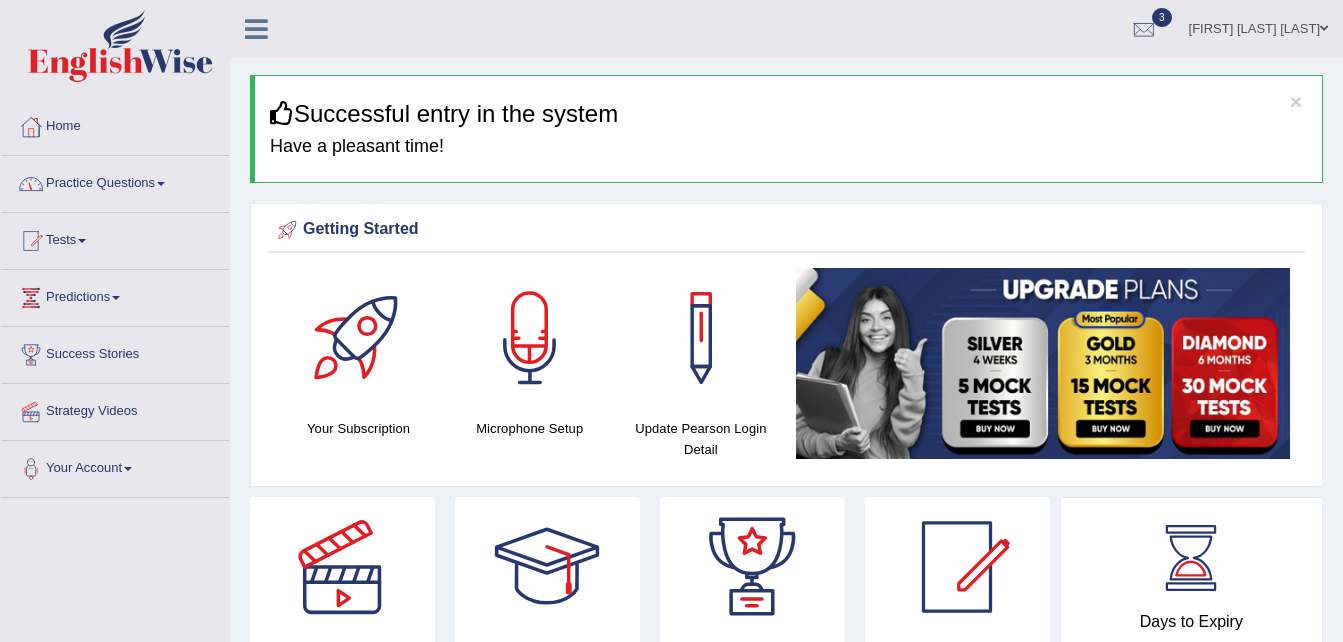click at bounding box center [161, 184] 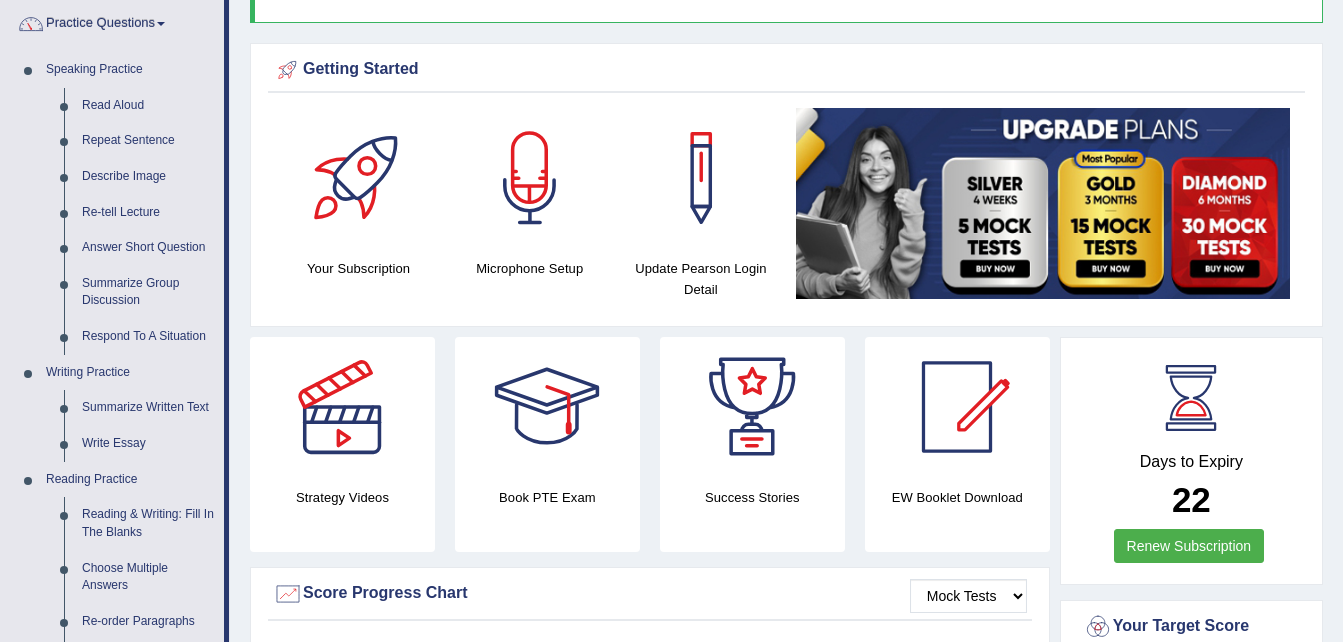 scroll, scrollTop: 200, scrollLeft: 0, axis: vertical 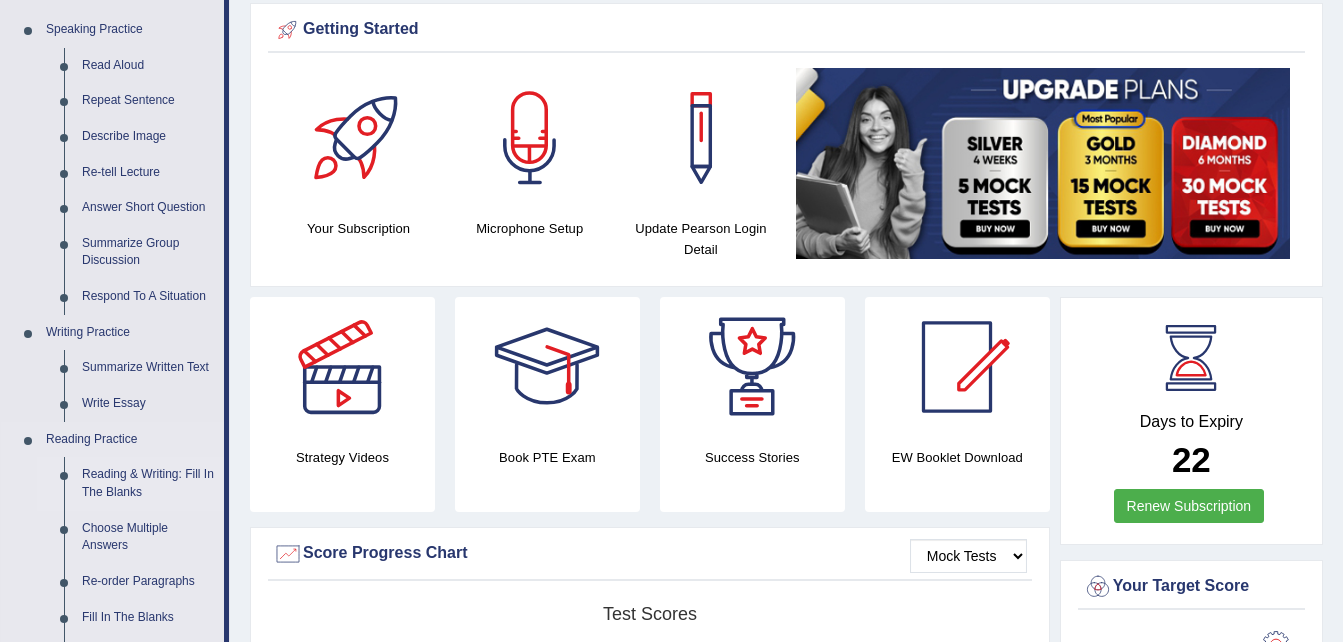 click on "Reading & Writing: Fill In The Blanks" at bounding box center [148, 483] 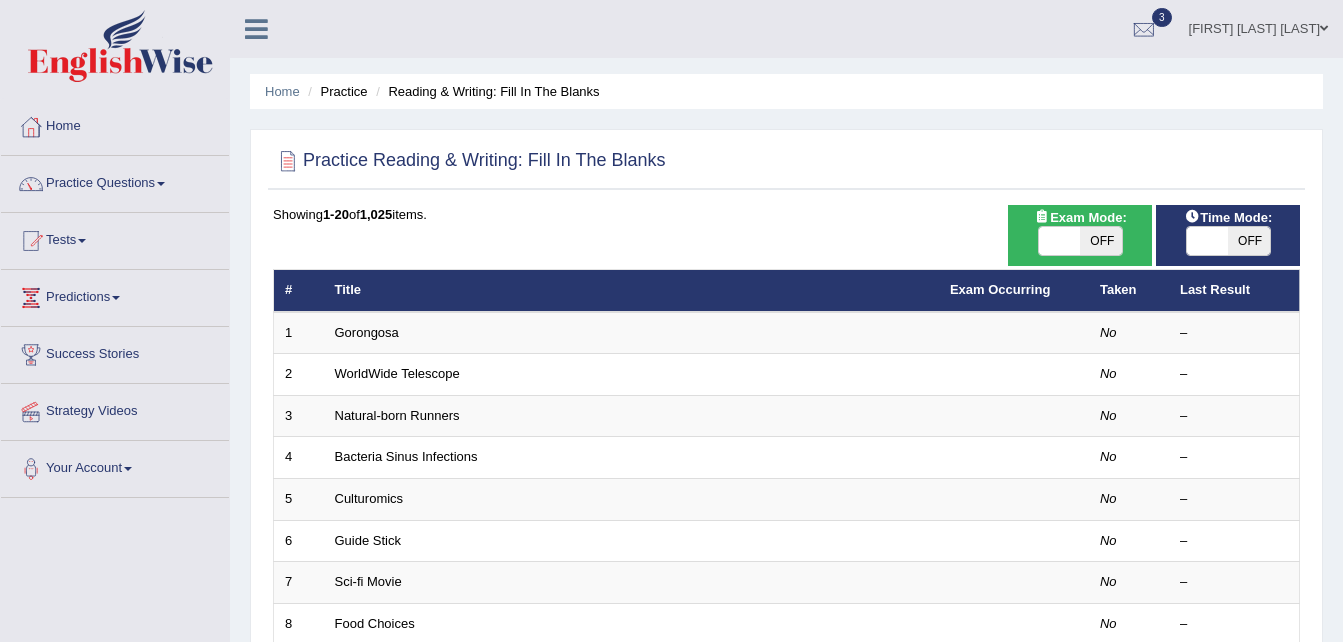 scroll, scrollTop: 0, scrollLeft: 0, axis: both 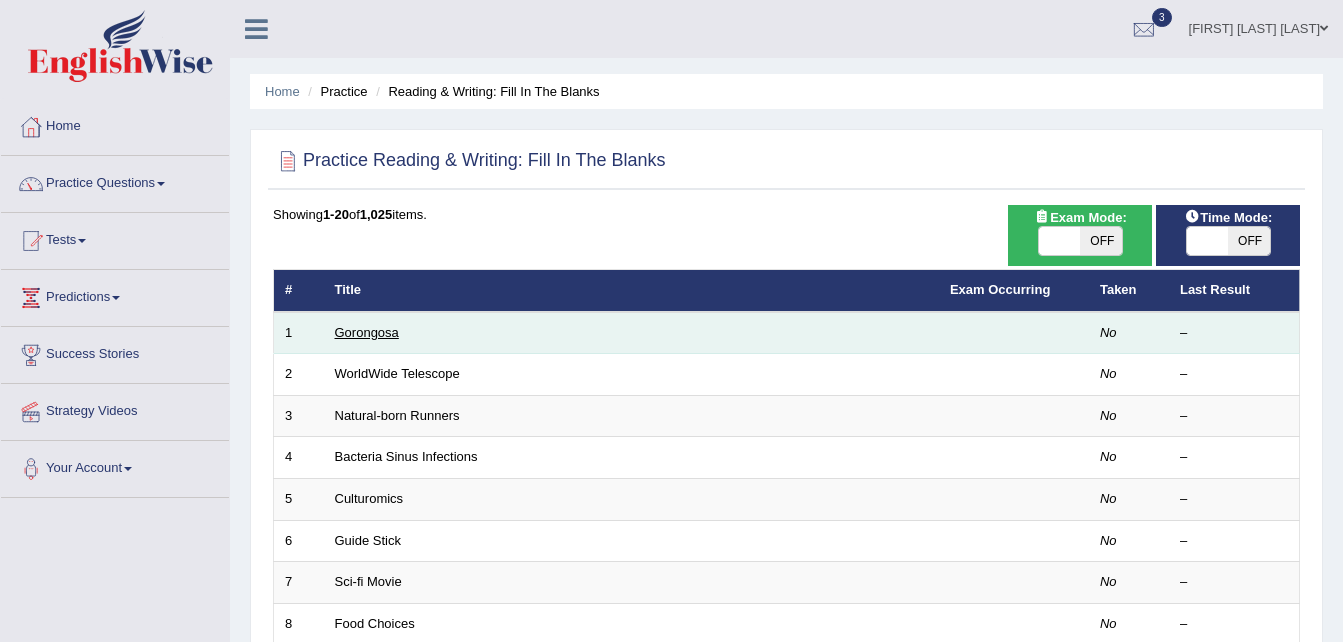 click on "Gorongosa" at bounding box center (367, 332) 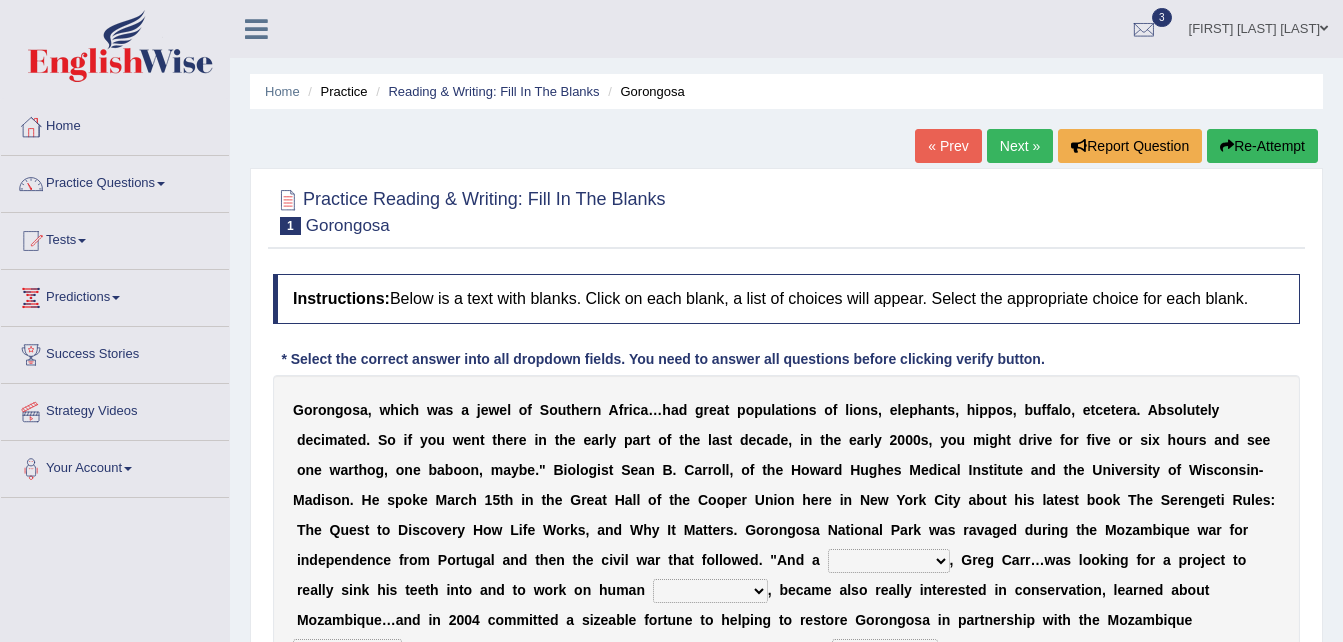 scroll, scrollTop: 0, scrollLeft: 0, axis: both 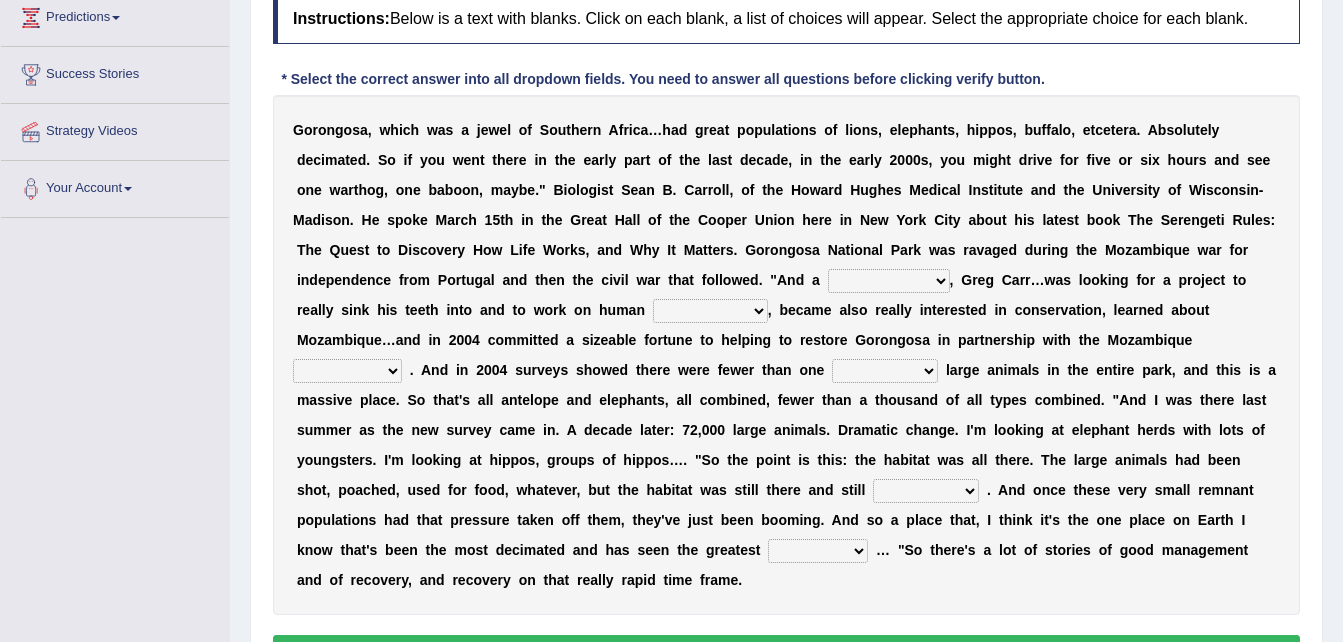 click on "passion solstice ballast philanthropist" at bounding box center (889, 281) 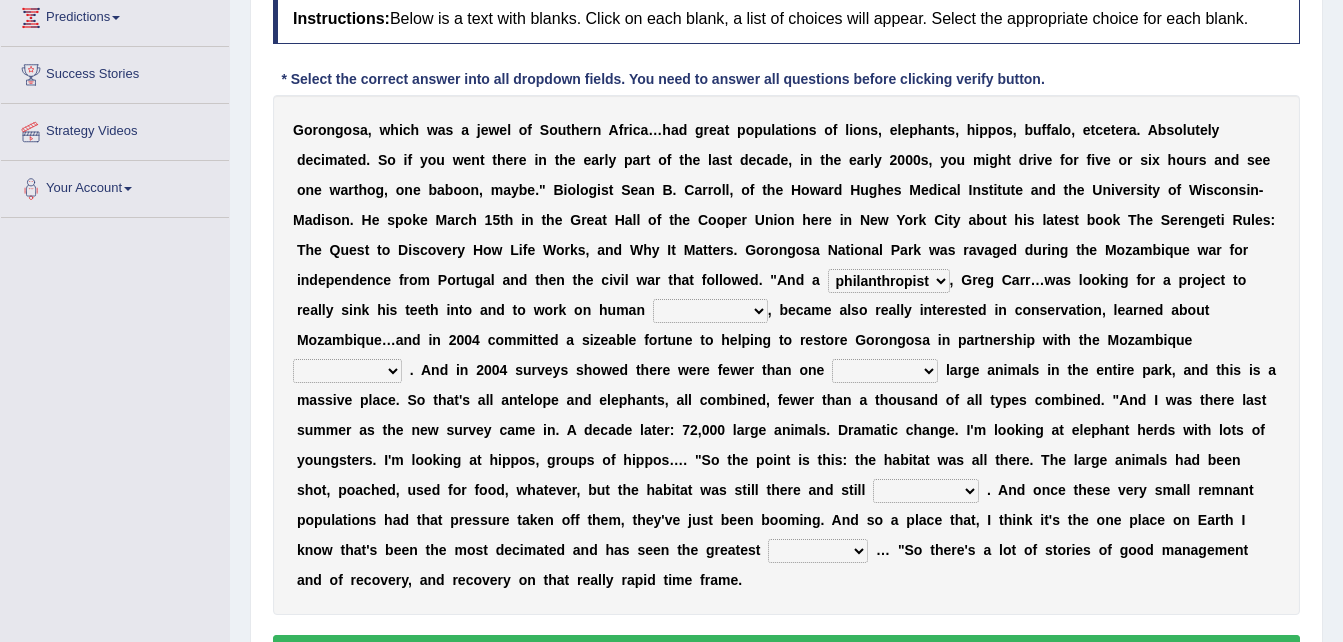 click on "passion solstice ballast philanthropist" at bounding box center [889, 281] 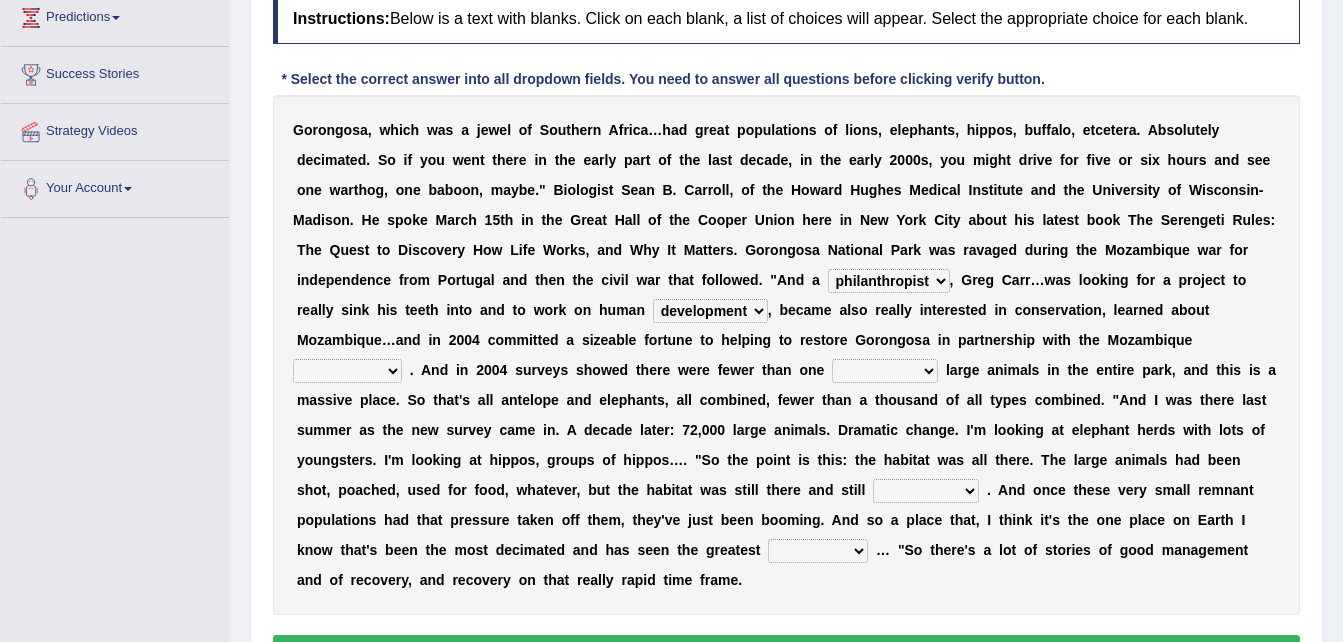 click on "negligence prevalence development malevolence" at bounding box center (710, 311) 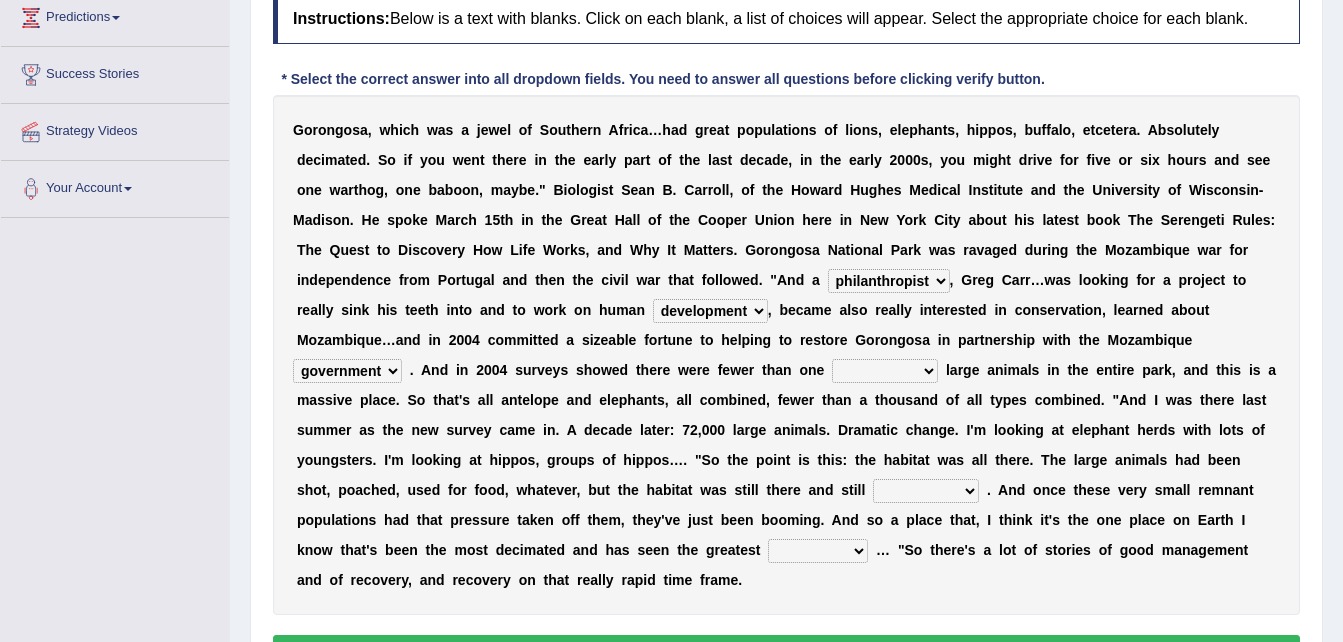 click on "parliament semanticist government journalist" at bounding box center [347, 371] 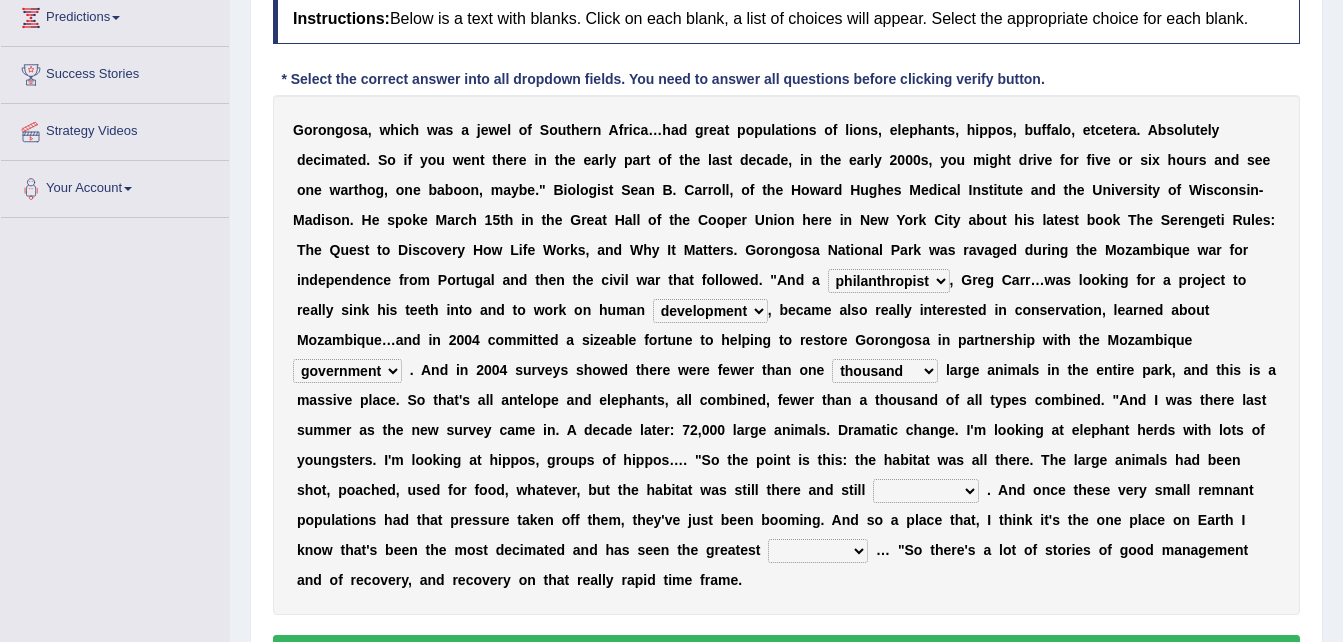 click on "deflowered embowered roundest thousand" at bounding box center (885, 371) 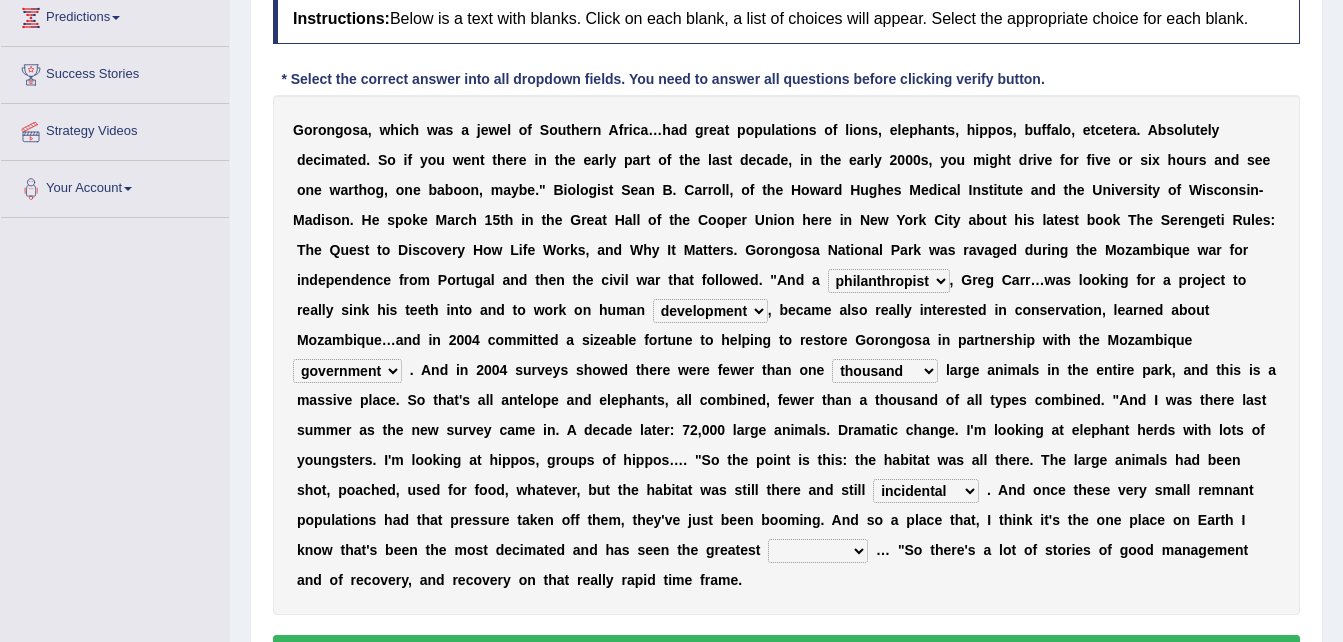 click on "assertive incidental compulsive productive" at bounding box center (926, 491) 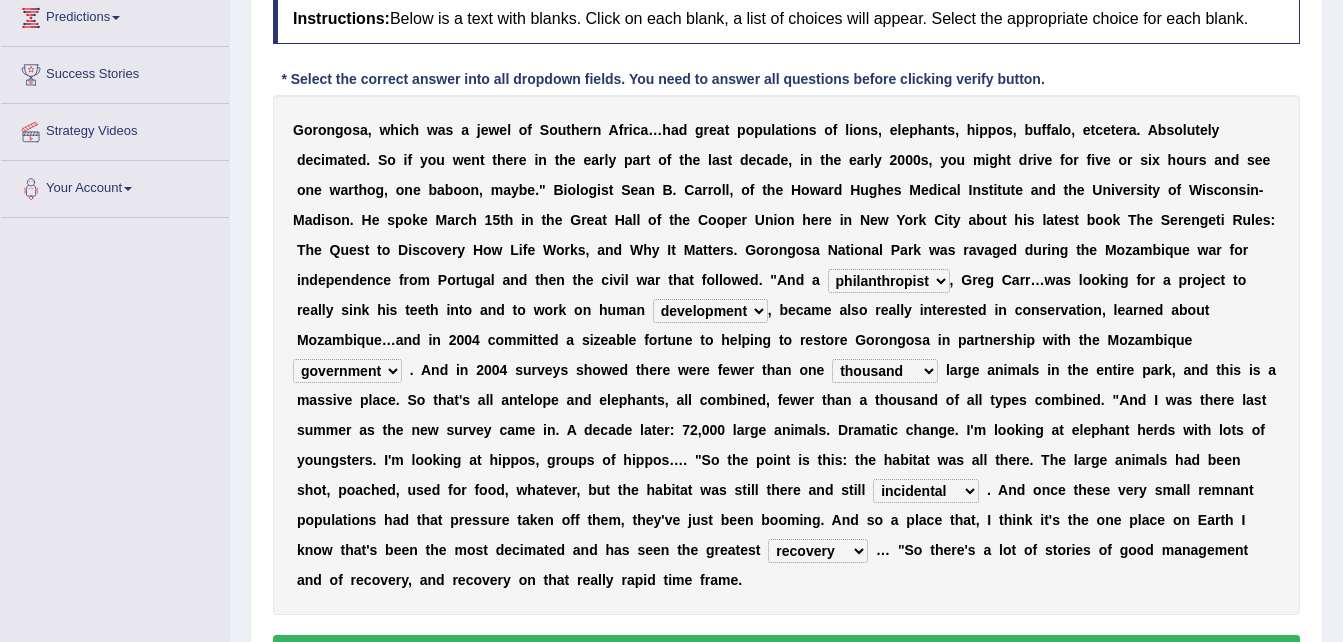 click on "recovery efficacy golly stumpy" at bounding box center (818, 551) 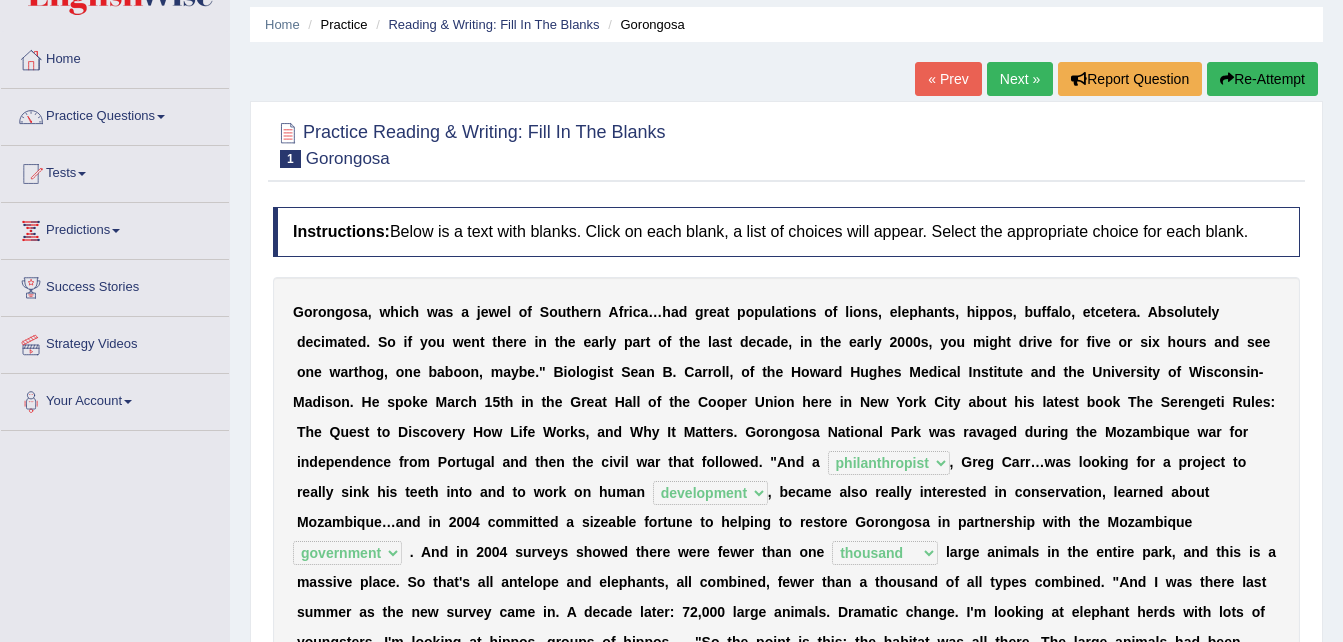 scroll, scrollTop: 0, scrollLeft: 0, axis: both 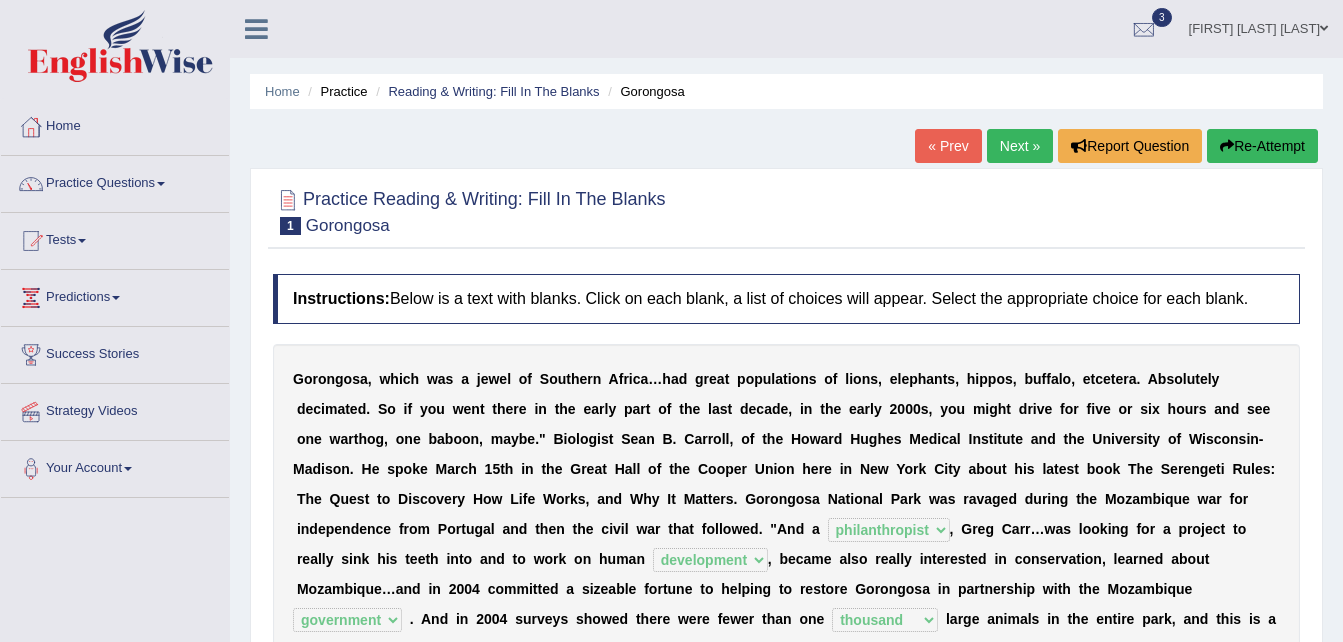 click on "Next »" at bounding box center (1020, 146) 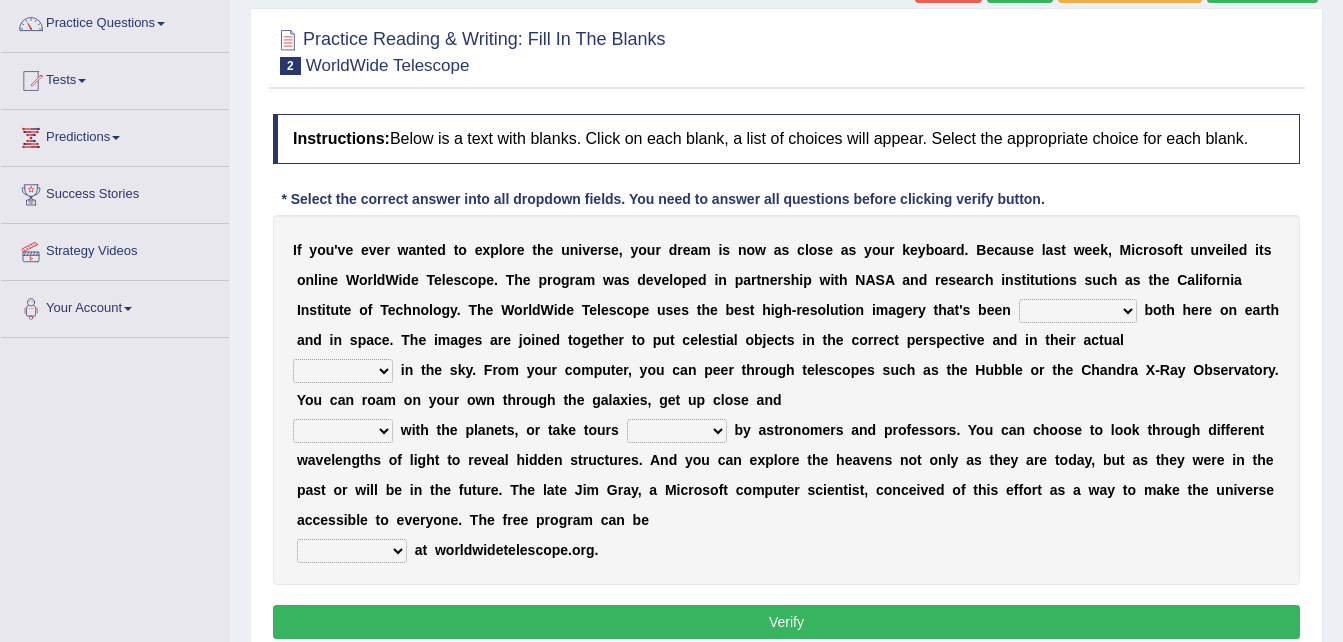 scroll, scrollTop: 160, scrollLeft: 0, axis: vertical 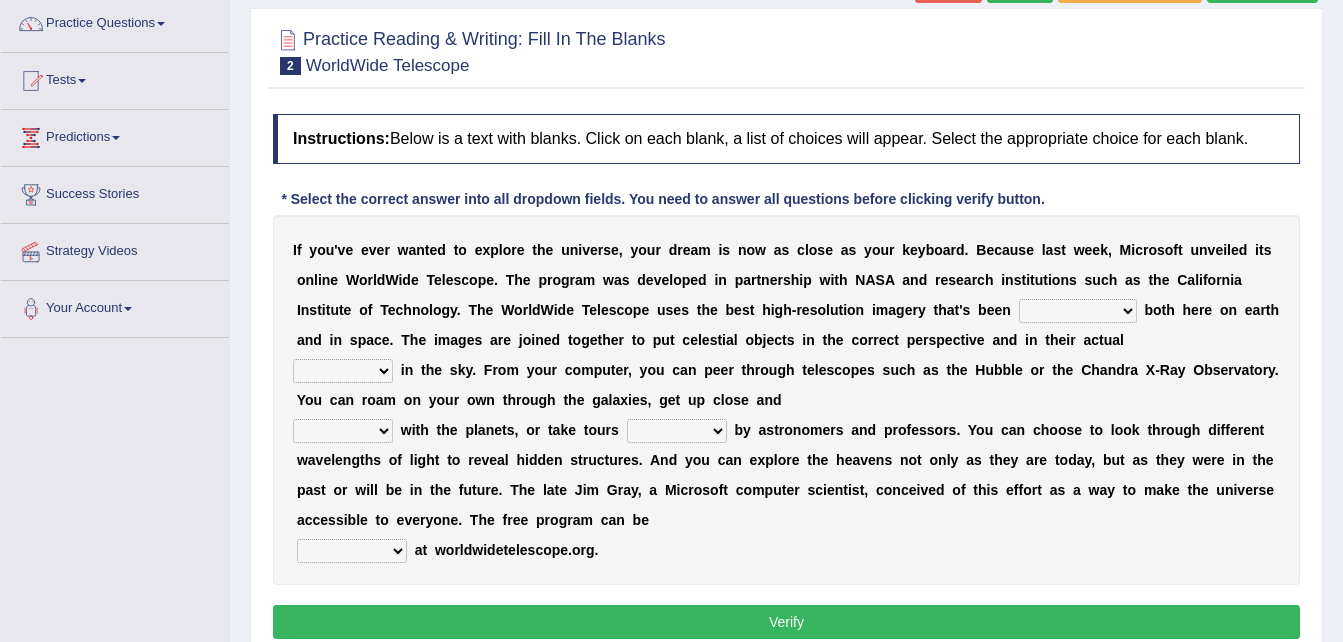 click on "degraded ascended remonstrated generated" at bounding box center [1078, 311] 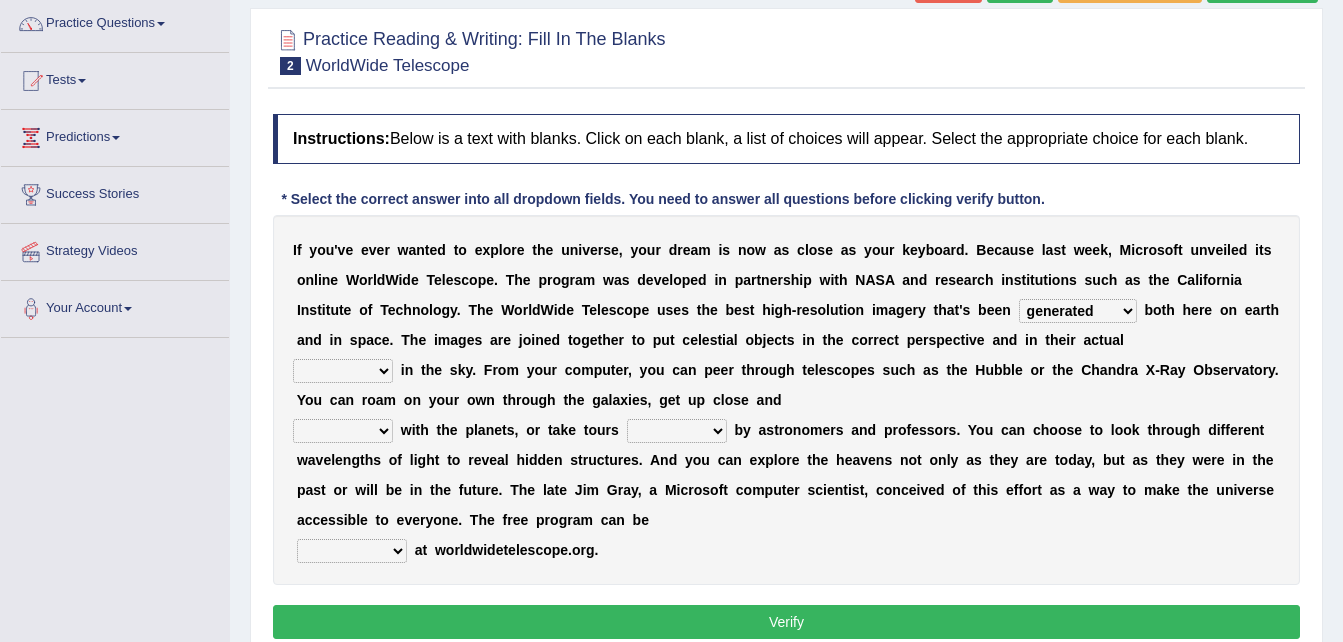 click on "degraded ascended remonstrated generated" at bounding box center (1078, 311) 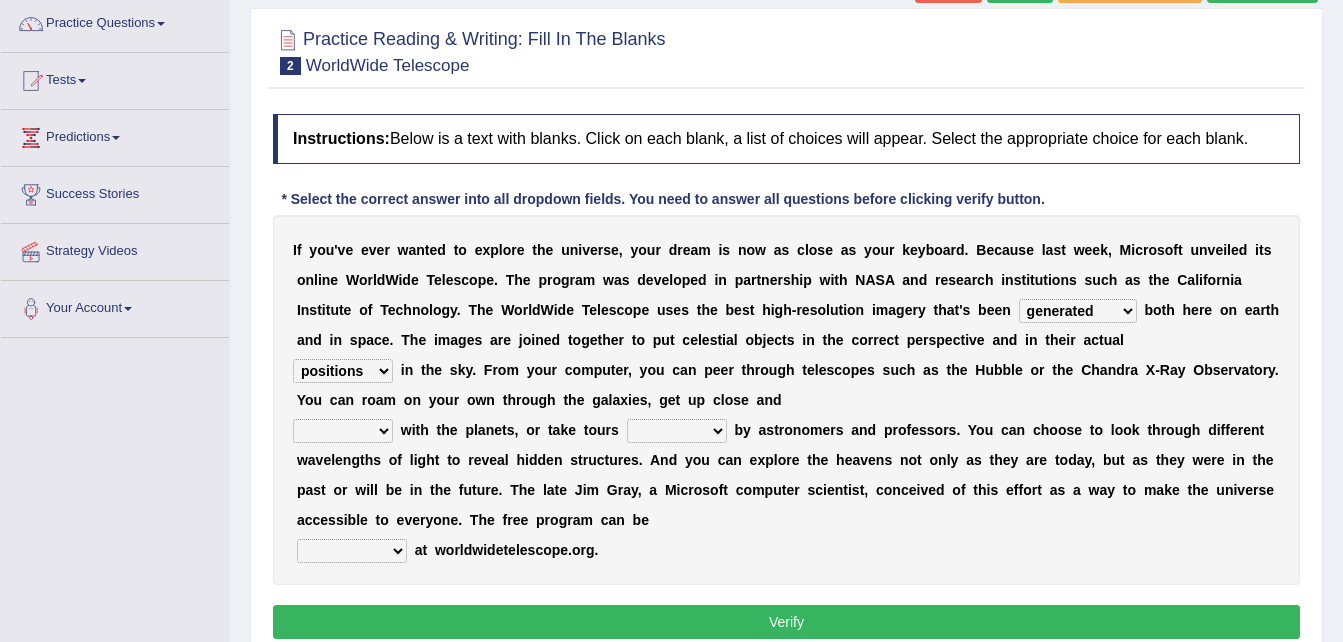 click on "aspects parts conditions positions" at bounding box center [343, 371] 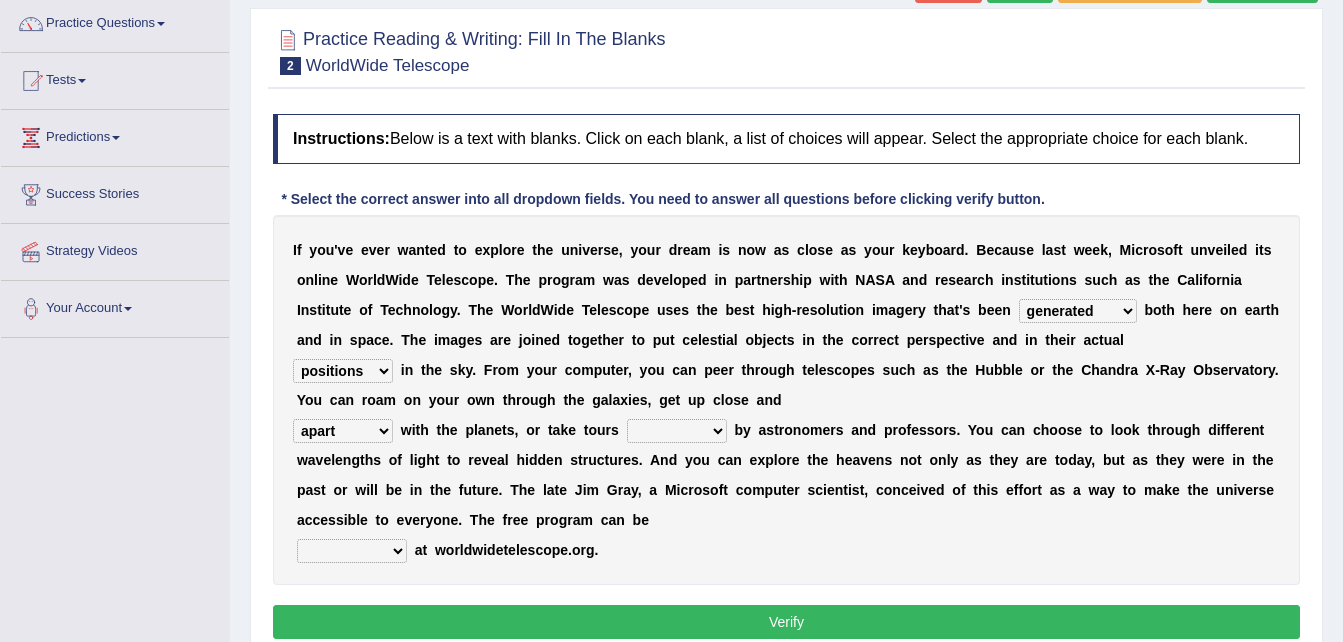 click on "personal individual apart polite" at bounding box center [343, 431] 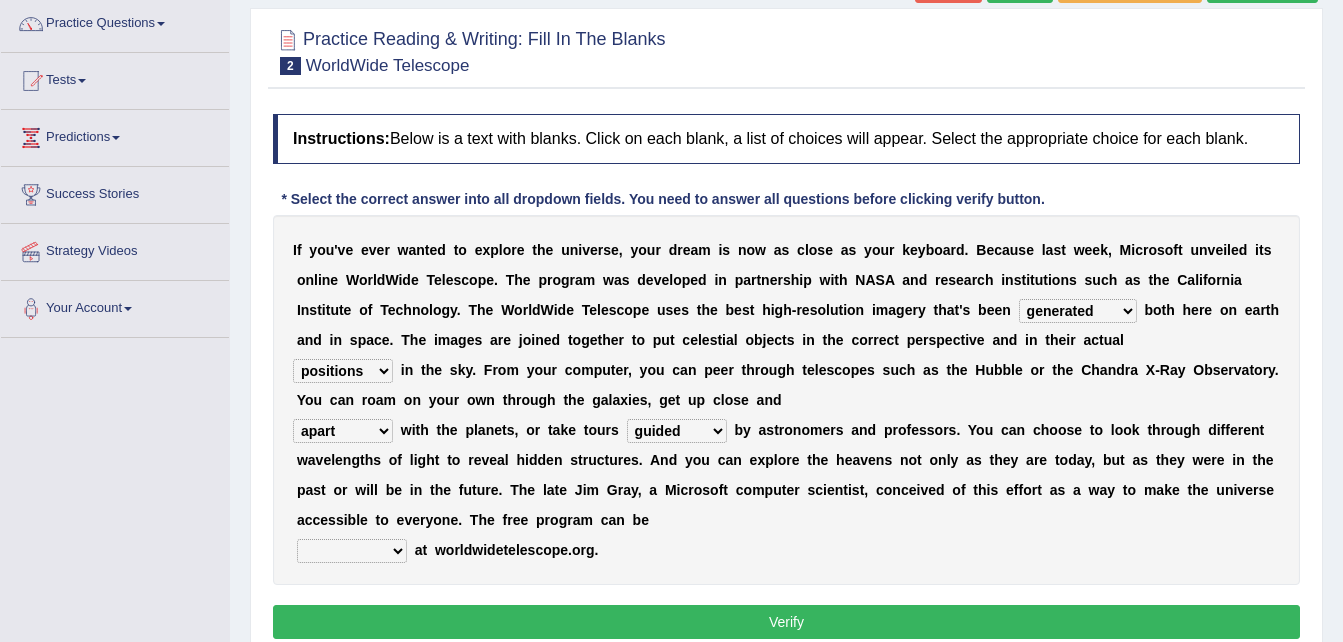 click on "upheld downloaded loaded posted" at bounding box center [352, 551] 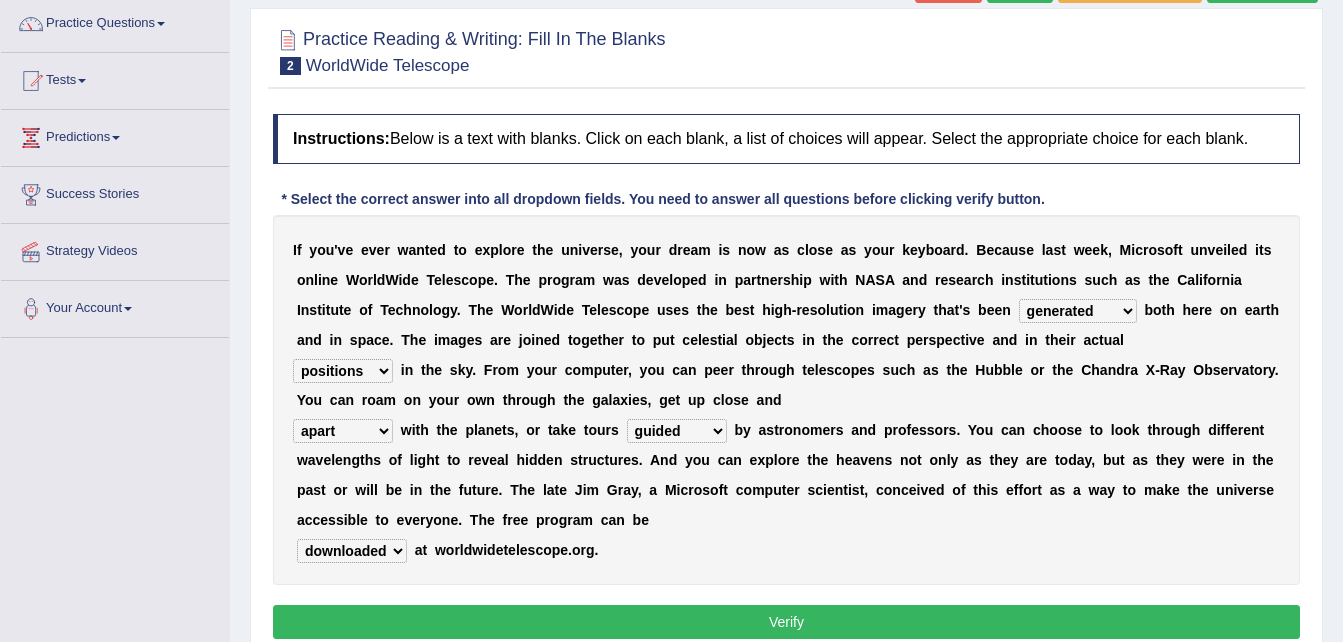 click on "upheld downloaded loaded posted" at bounding box center [352, 551] 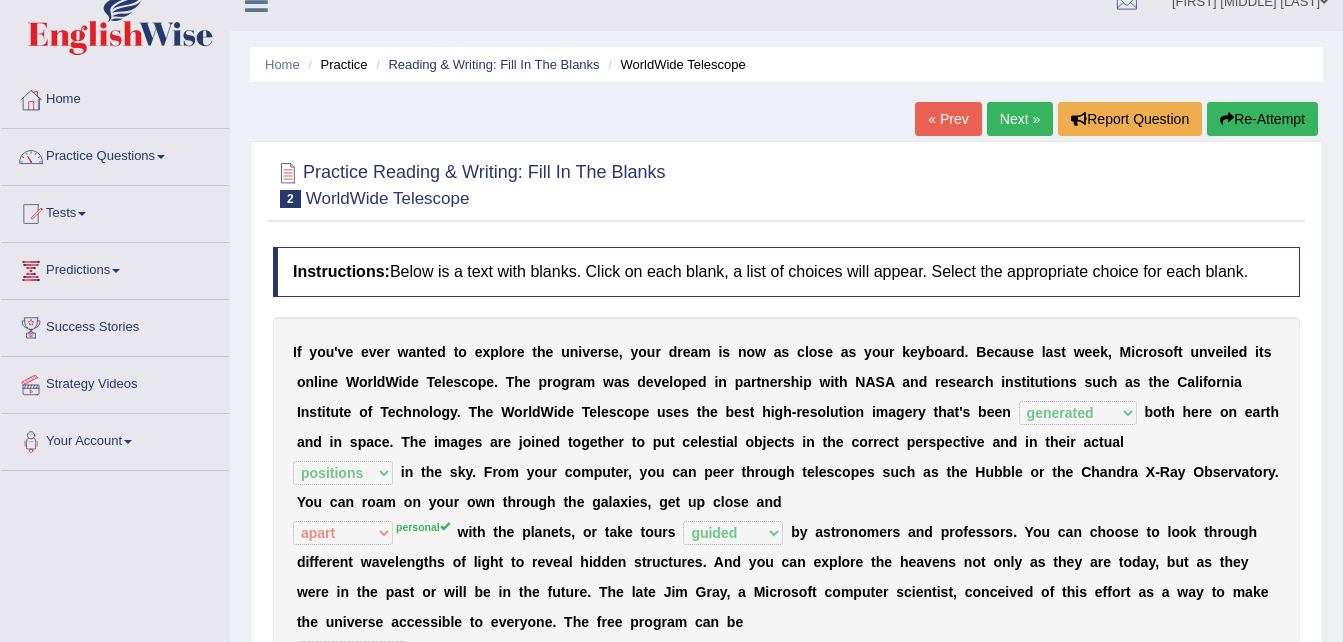 scroll, scrollTop: 0, scrollLeft: 0, axis: both 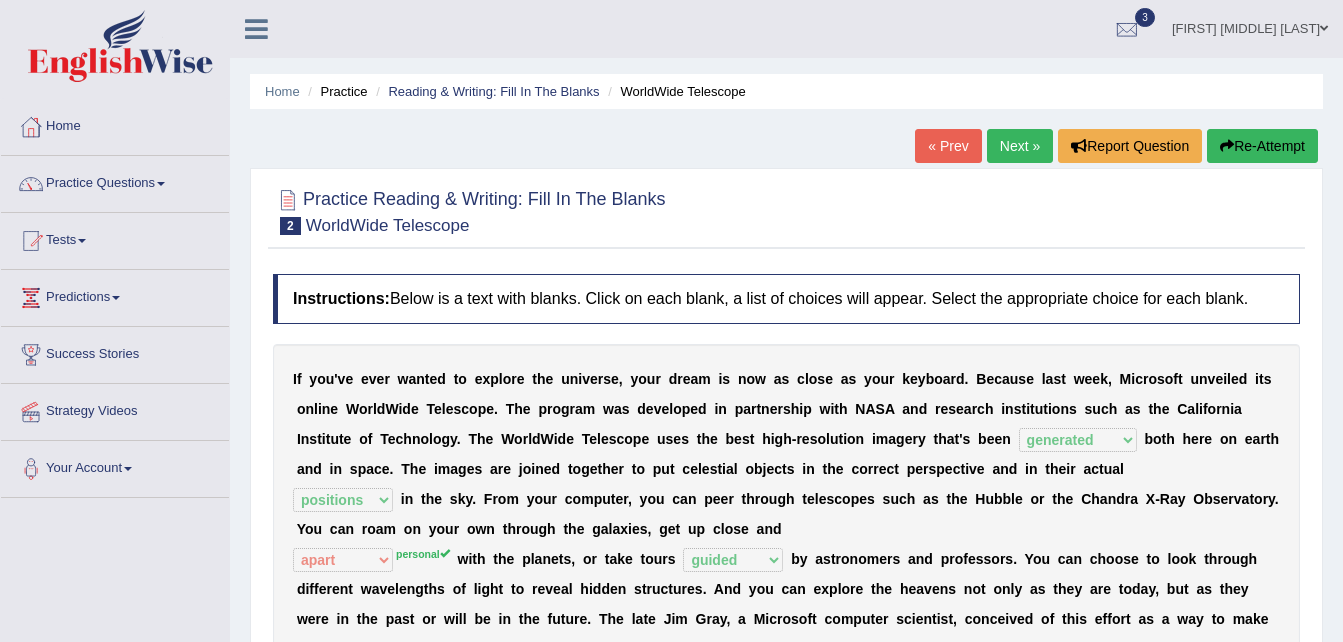click on "Next »" at bounding box center (1020, 146) 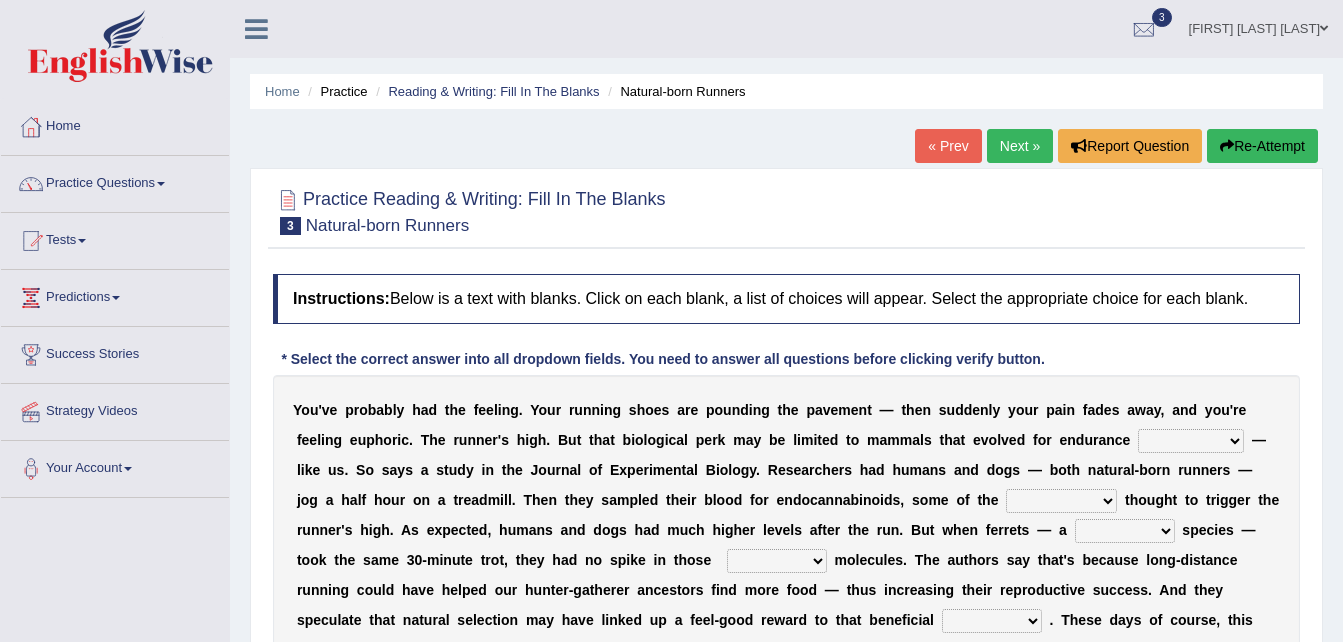 scroll, scrollTop: 0, scrollLeft: 0, axis: both 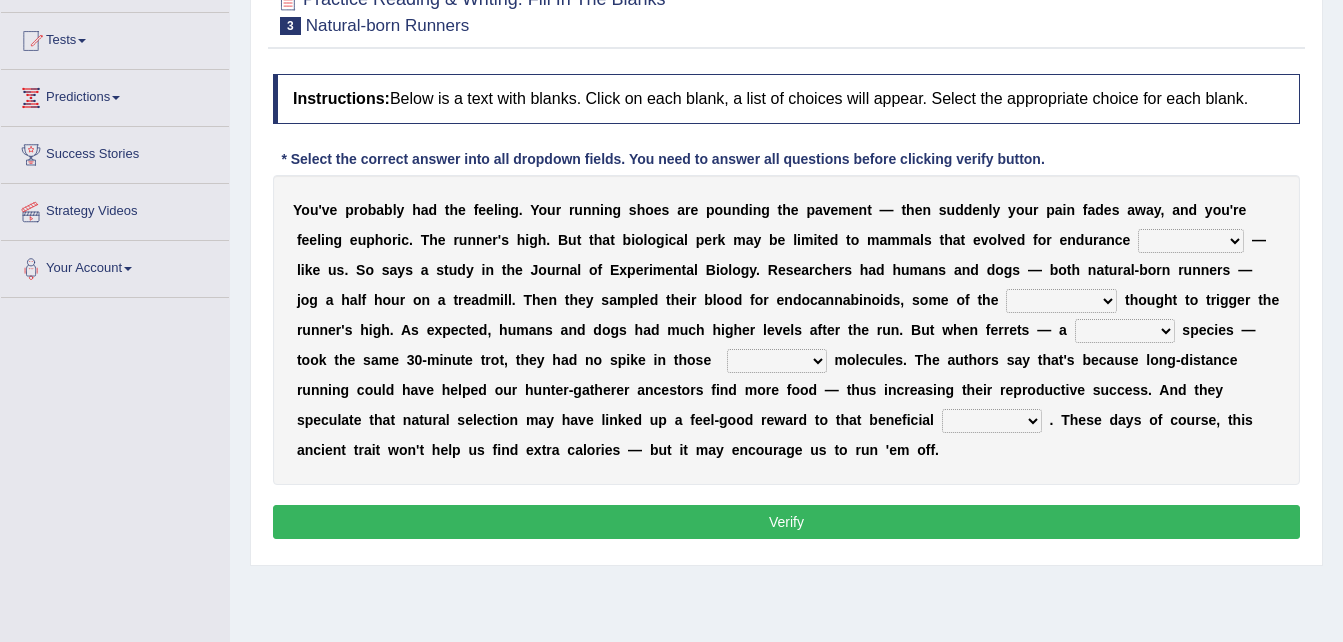 click on "dykes personalize classifies exercise" at bounding box center [1191, 241] 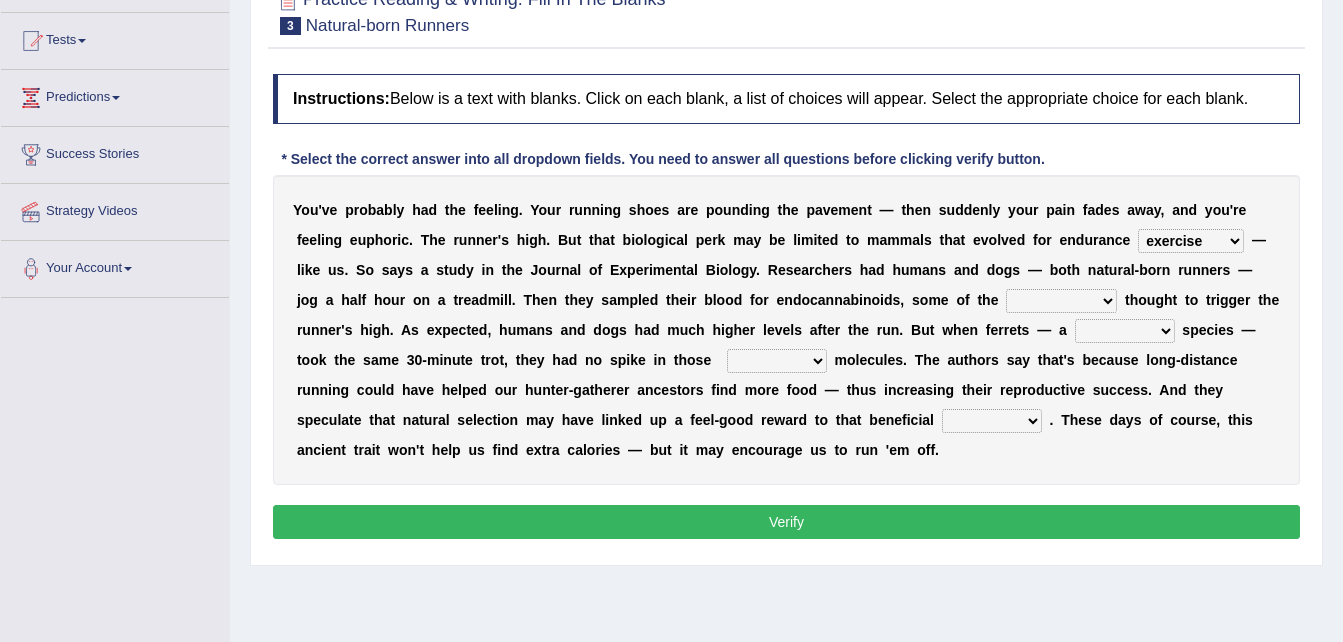 click on "dykes personalize classifies exercise" at bounding box center [1191, 241] 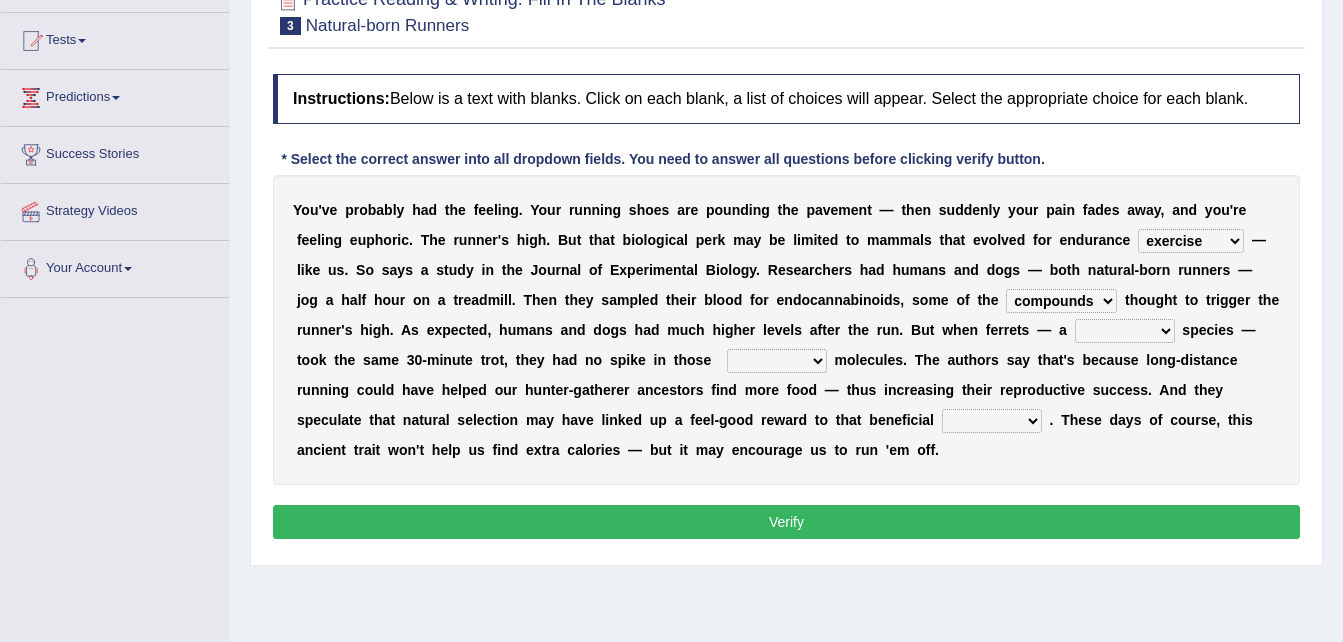 click on "almshouse turnarounds compounds foxhounds" at bounding box center (1061, 301) 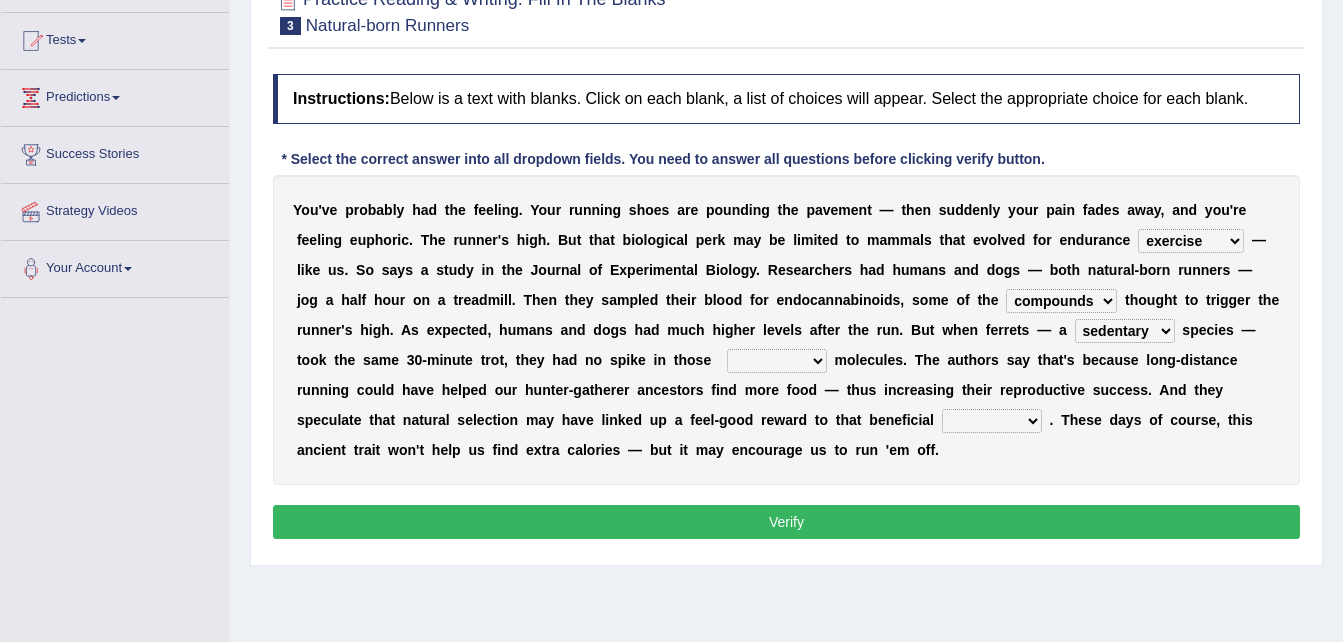 click on "excellency merely faerie sedentary" at bounding box center [1125, 331] 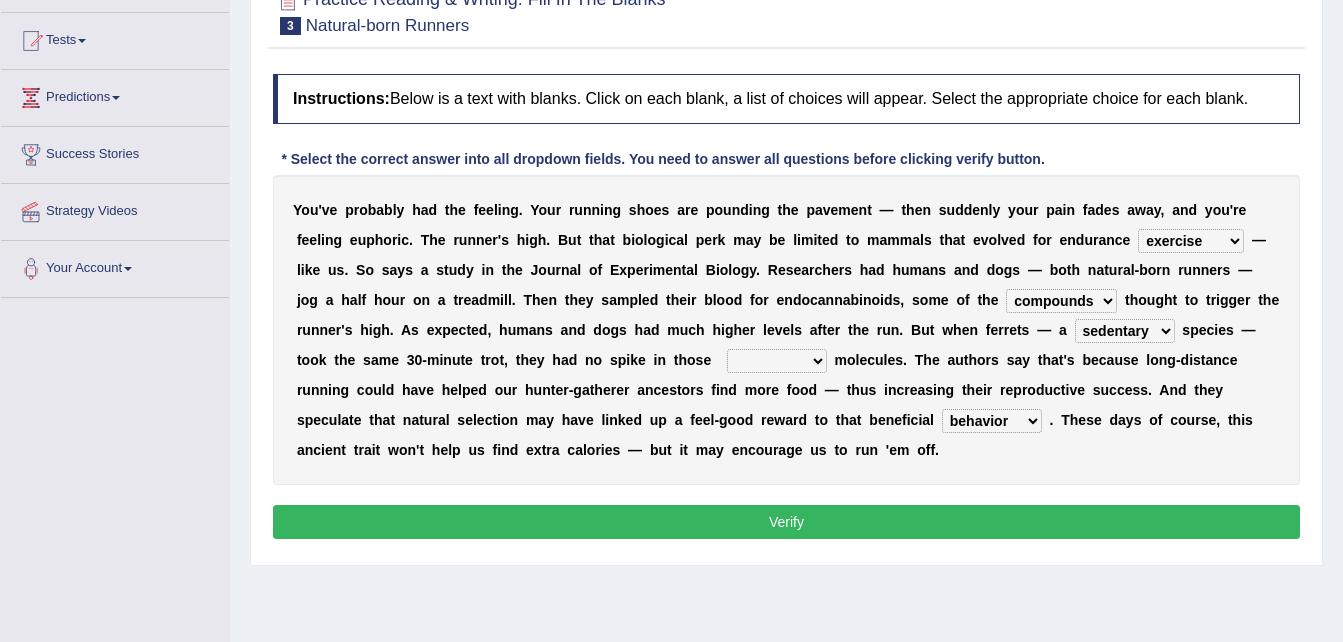 click on "wager exchanger behavior regulator" at bounding box center (992, 421) 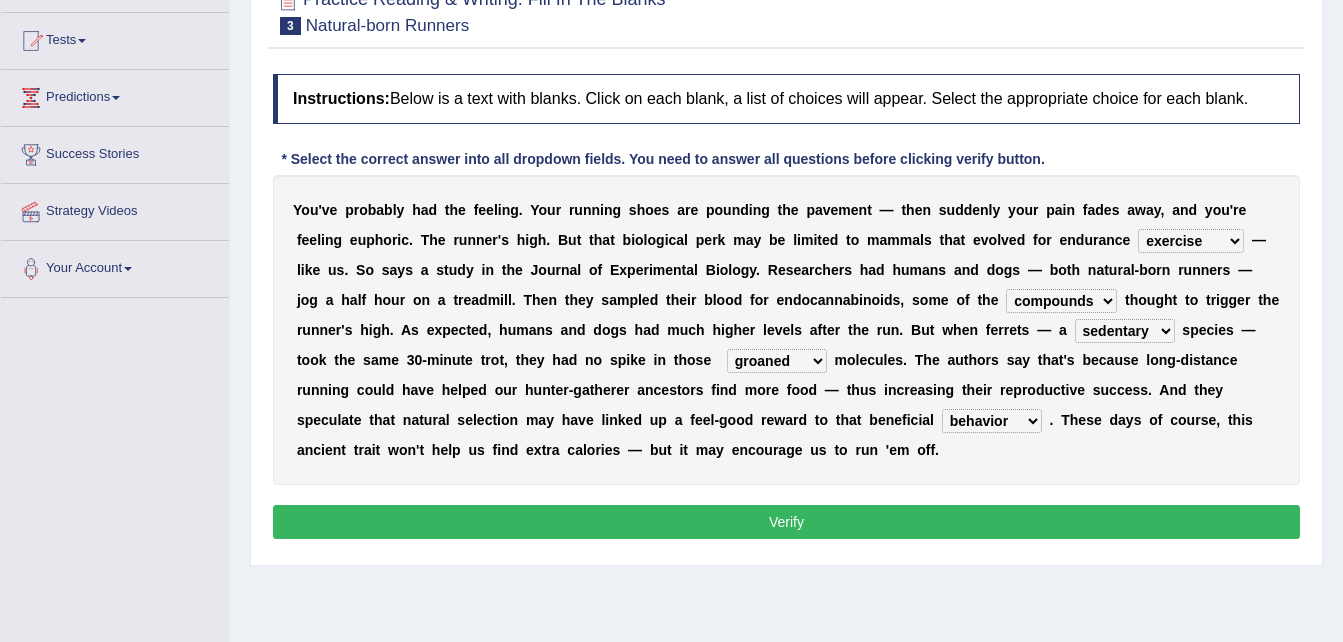 click on "groaned feel-good inchoate loaned" at bounding box center (777, 361) 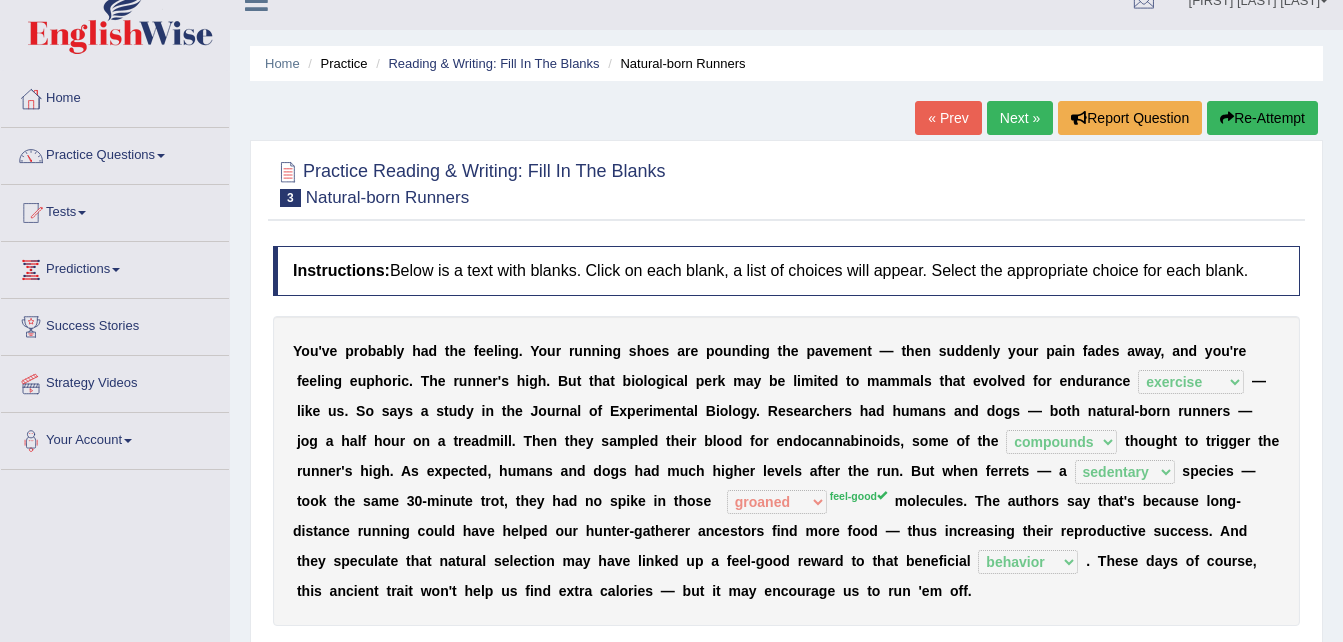 scroll, scrollTop: 0, scrollLeft: 0, axis: both 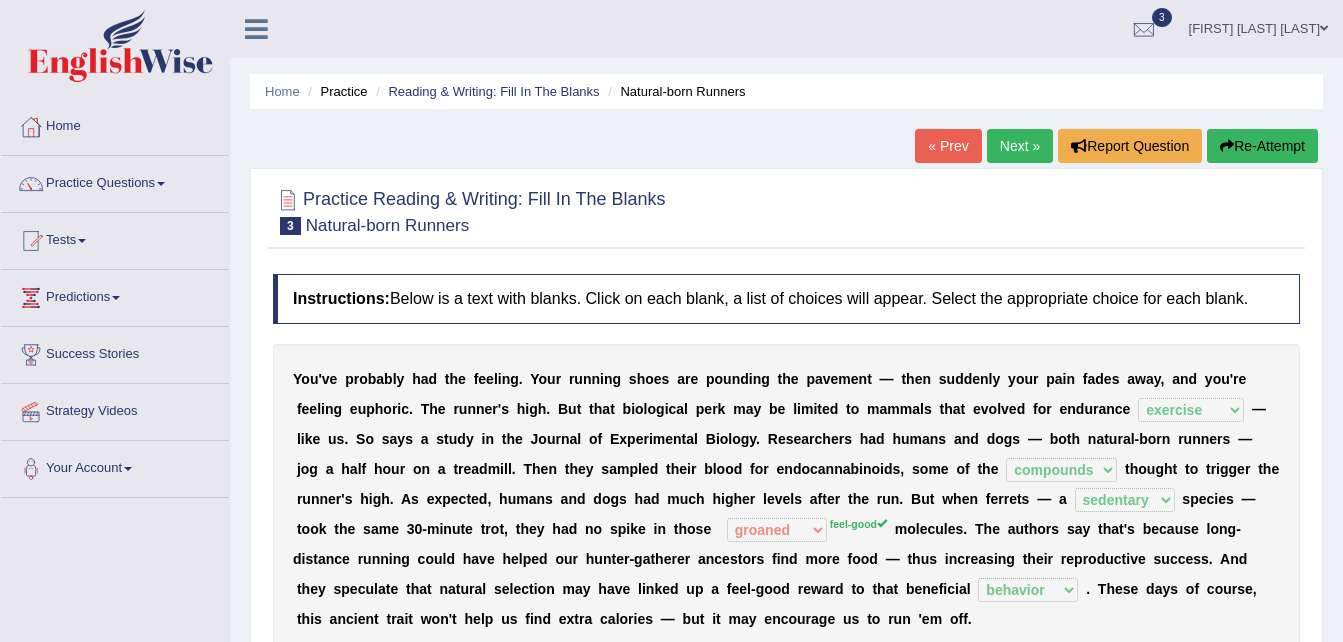 click on "Next »" at bounding box center [1020, 146] 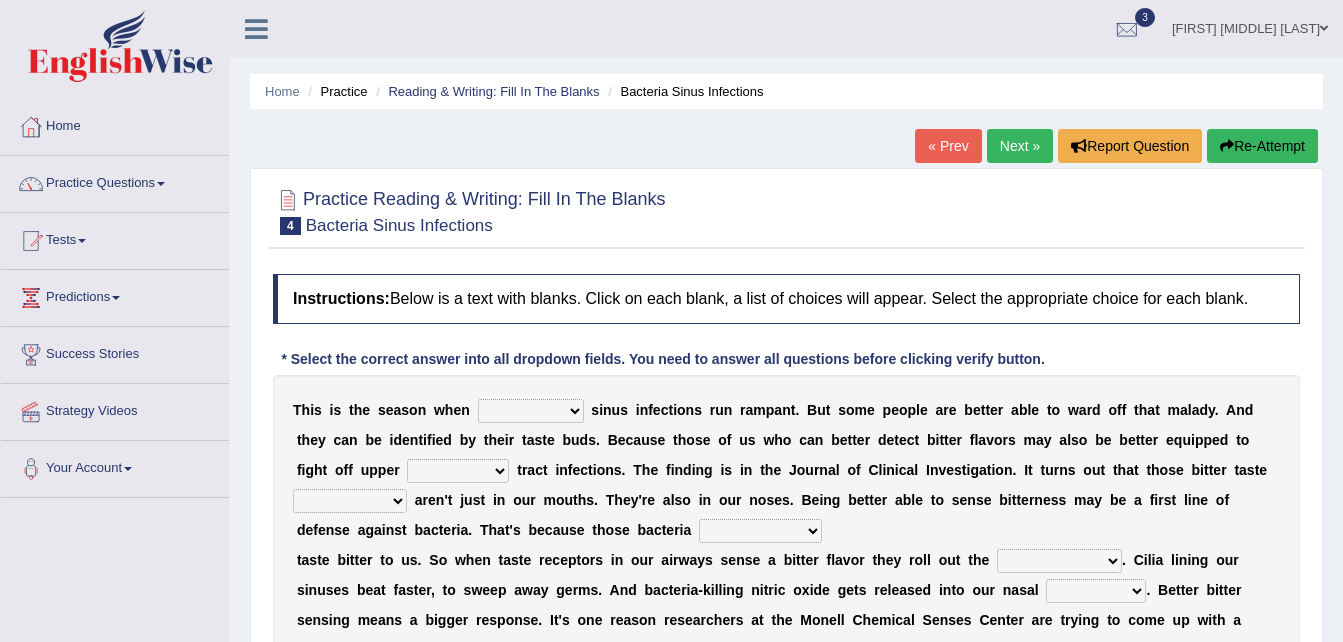 scroll, scrollTop: 0, scrollLeft: 0, axis: both 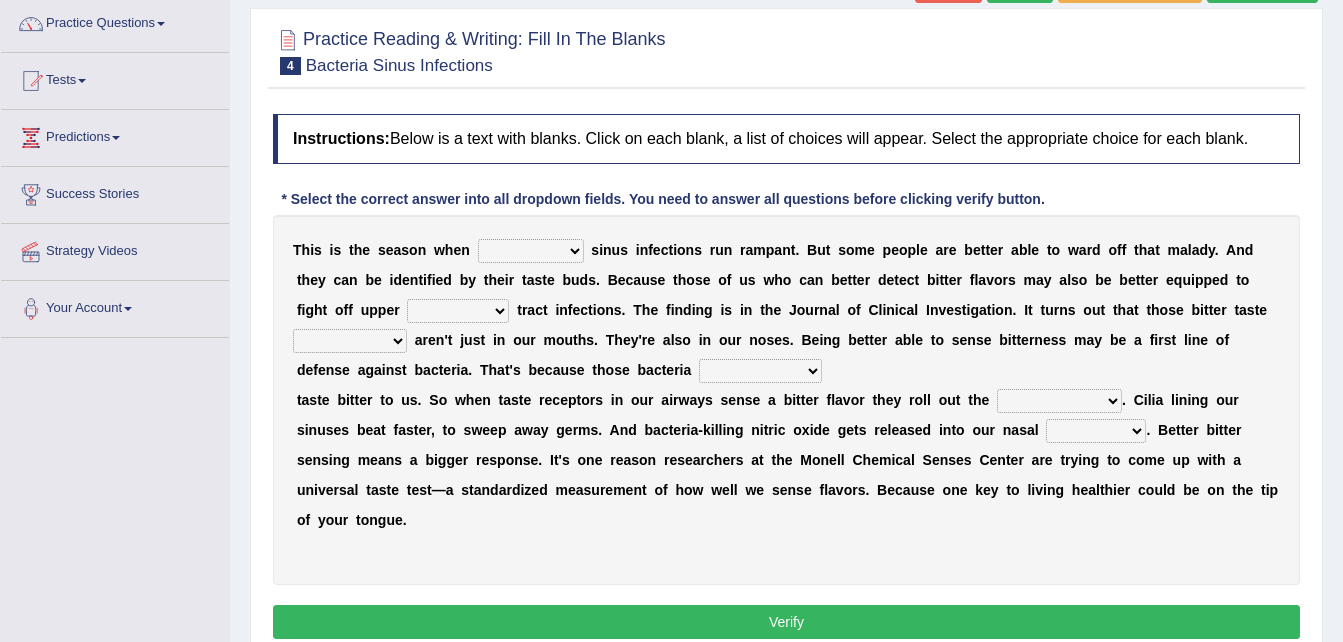 click on "conventicle atheist bacterial prissier" at bounding box center (531, 251) 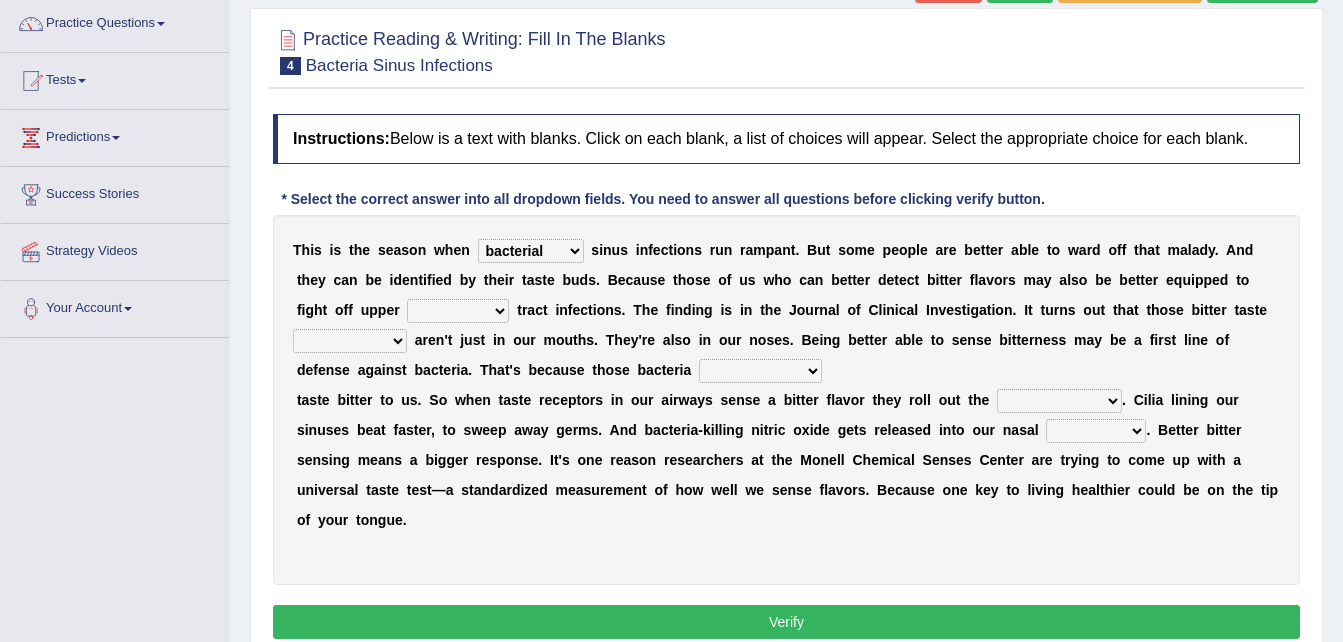 click on "conventicle atheist bacterial prissier" at bounding box center [531, 251] 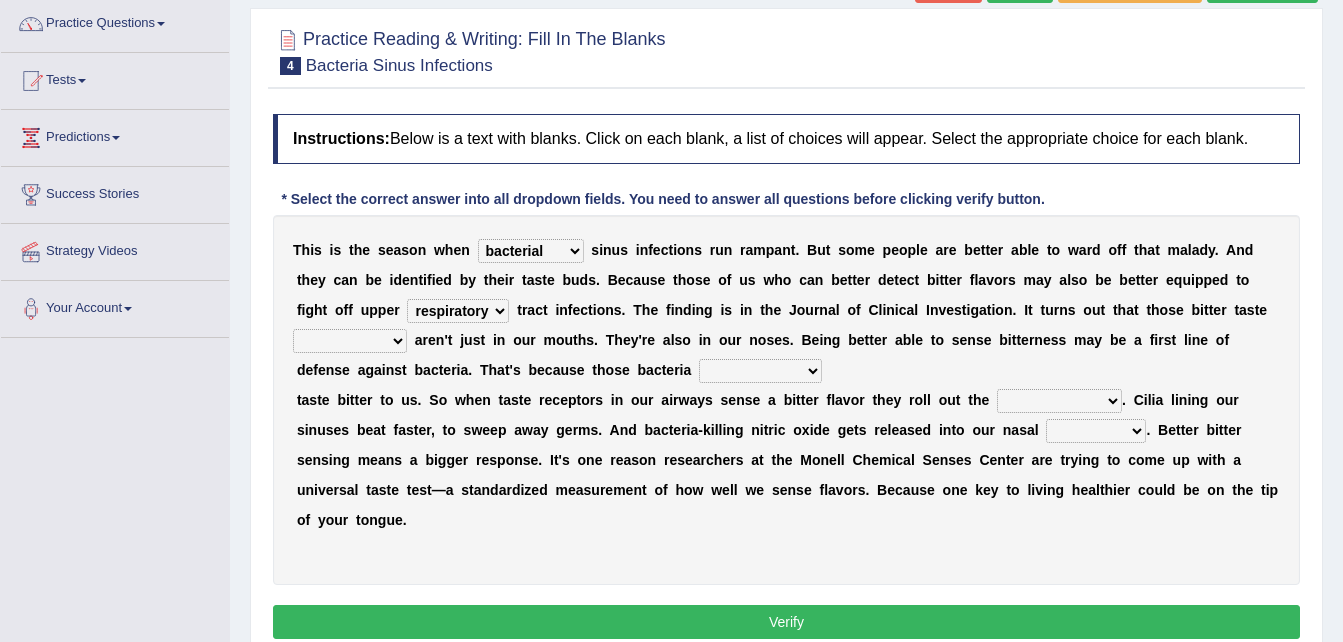 click on "faulty respiratory togae gawky" at bounding box center (458, 311) 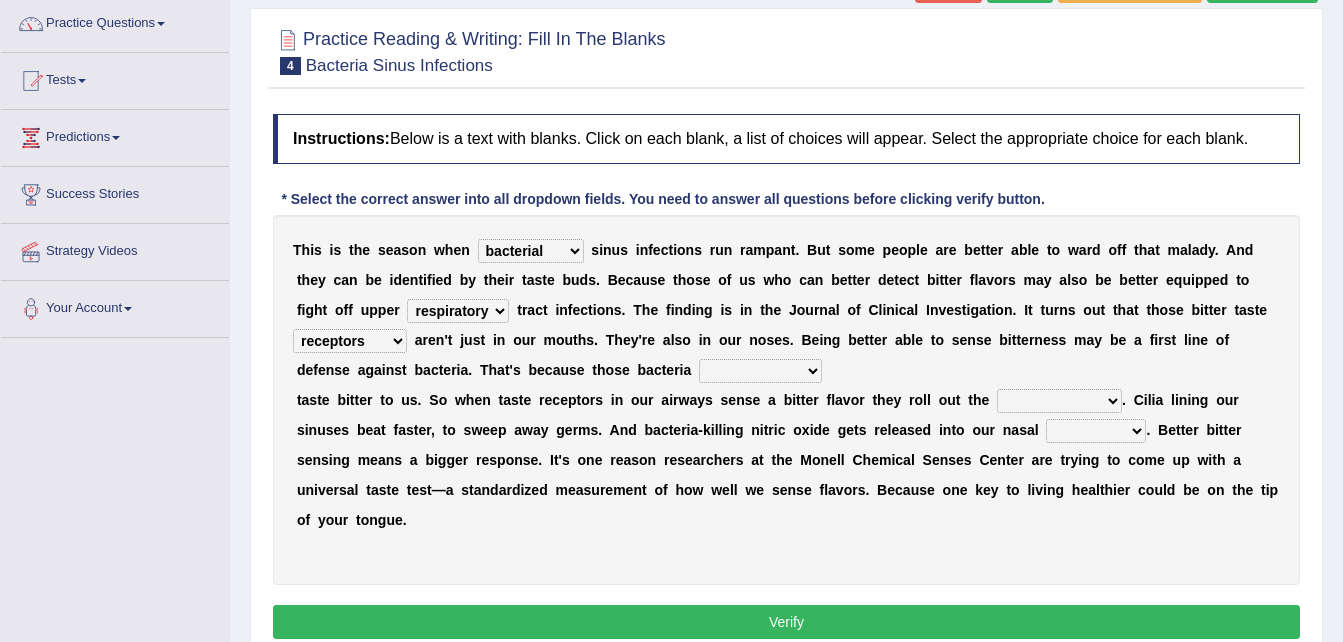 click on "depressions dinners submissions receptors" at bounding box center [350, 341] 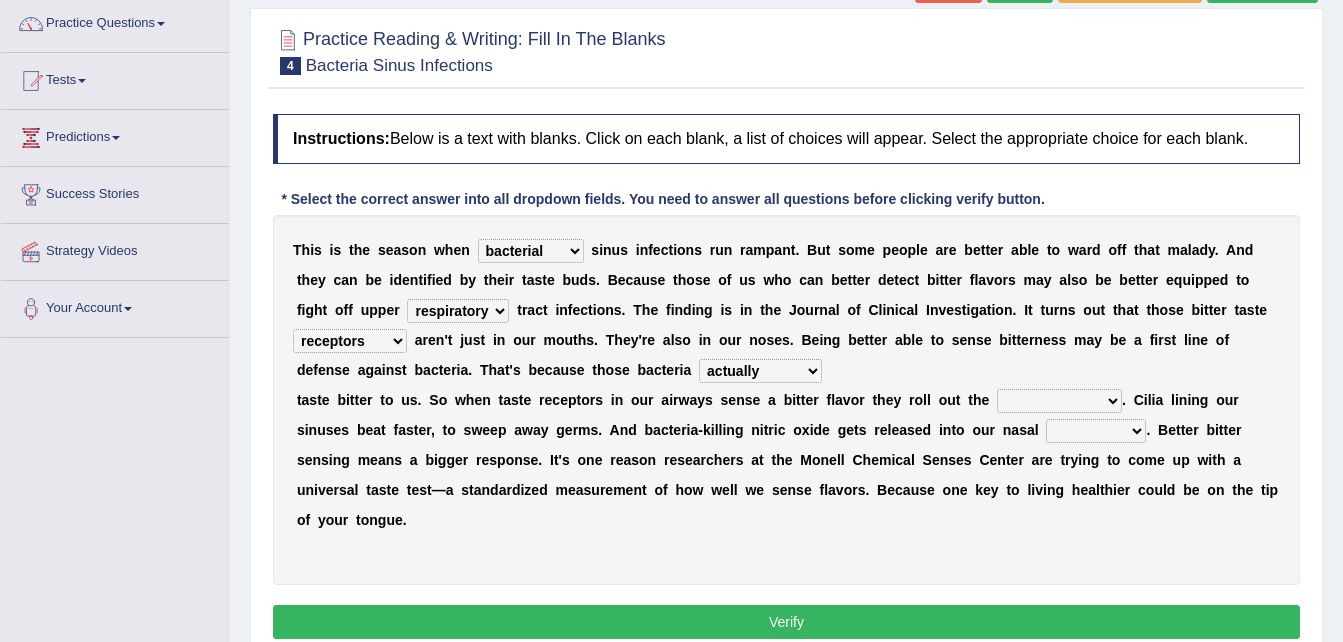 click on "purposelessly actually diagonally providently" at bounding box center (760, 371) 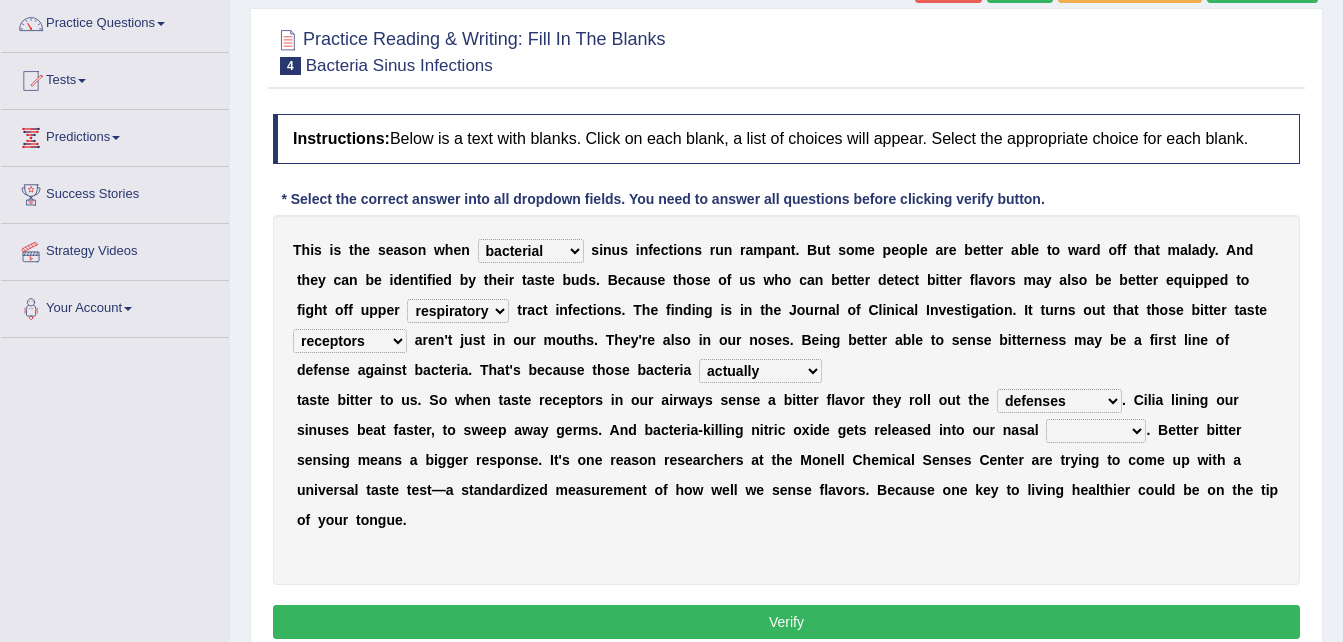 click on "defenses contradictions chestnuts pelvis" at bounding box center (1059, 401) 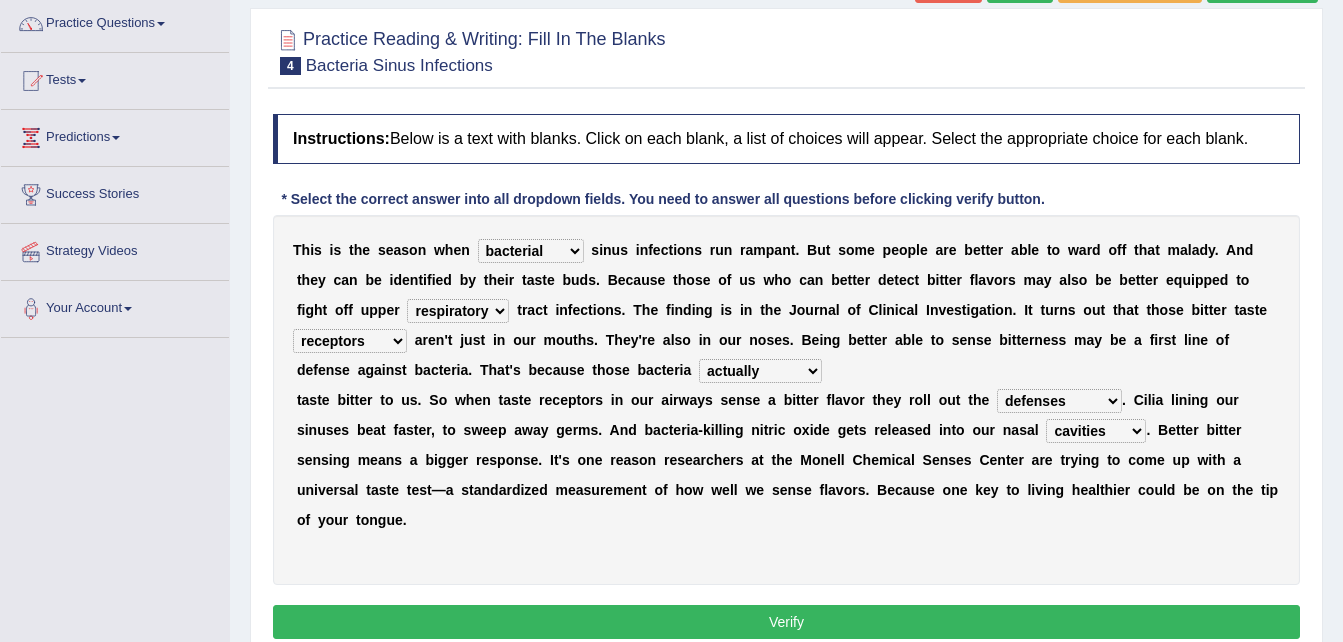 click on "causalities localities infirmities cavities" at bounding box center [1096, 431] 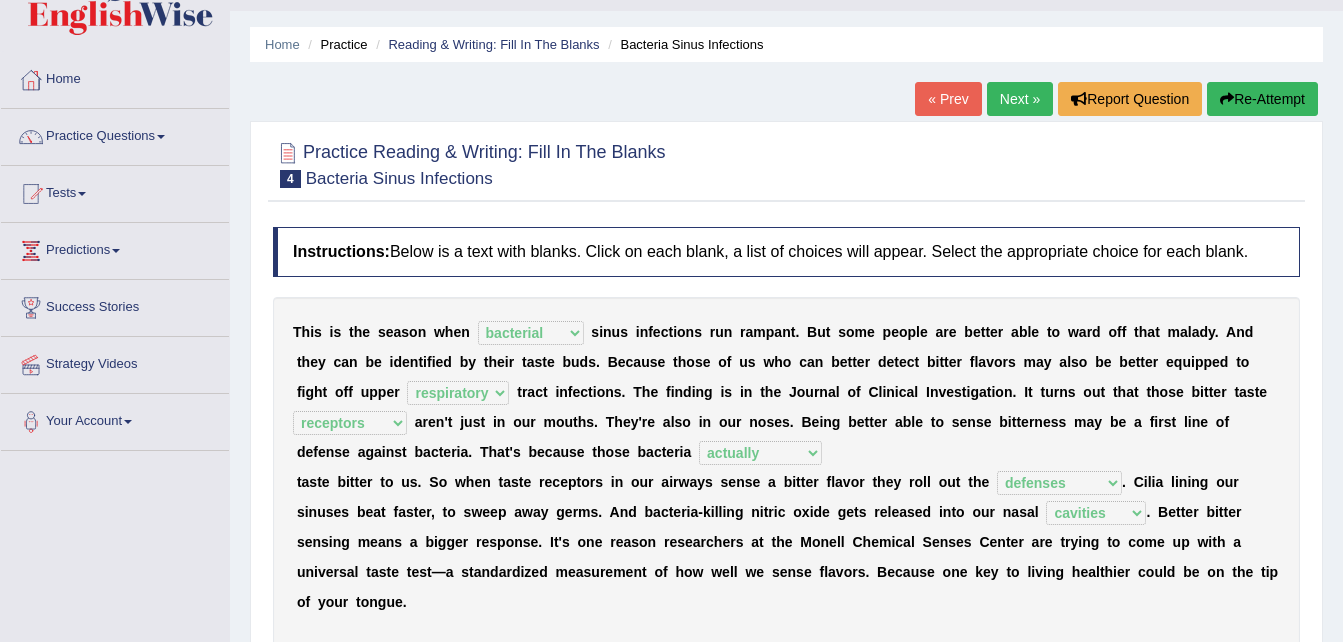 scroll, scrollTop: 40, scrollLeft: 0, axis: vertical 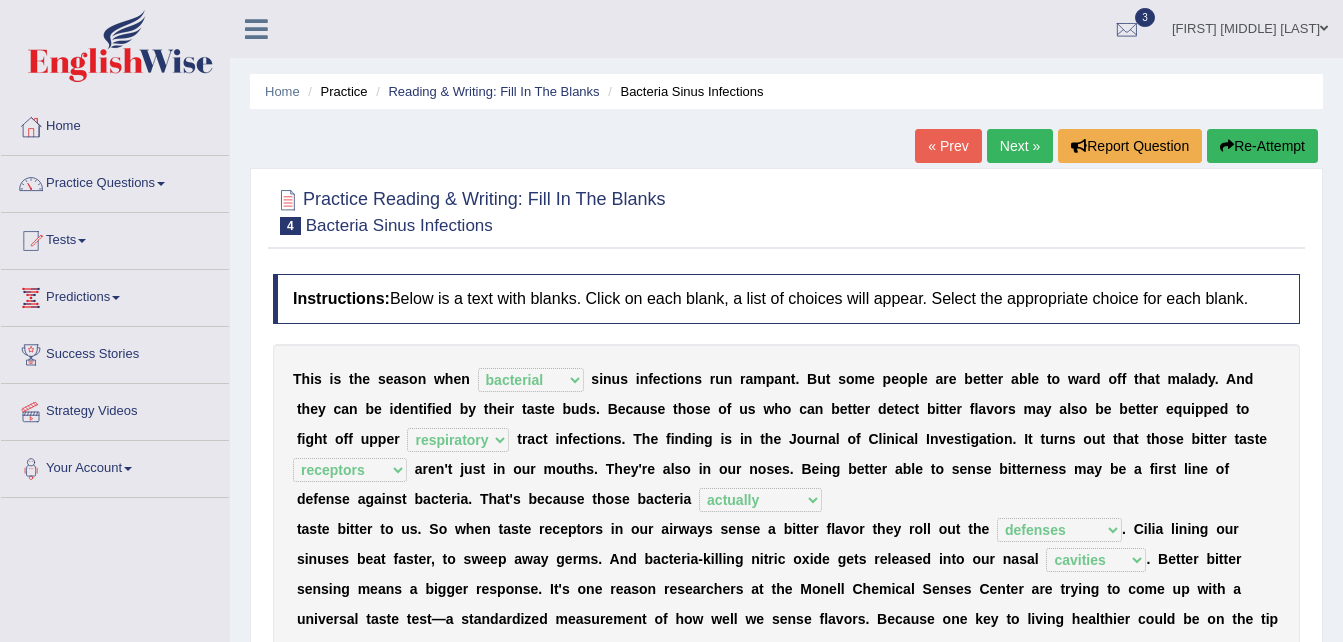click at bounding box center [1324, 28] 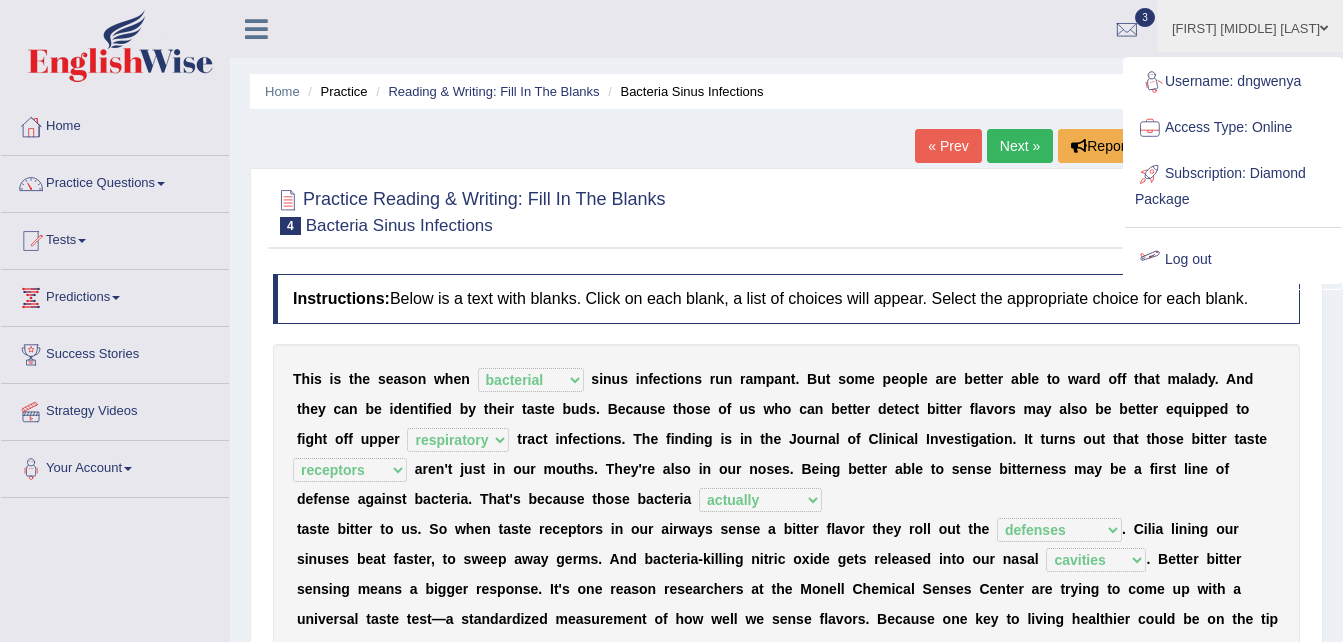 click on "Log out" at bounding box center [1233, 260] 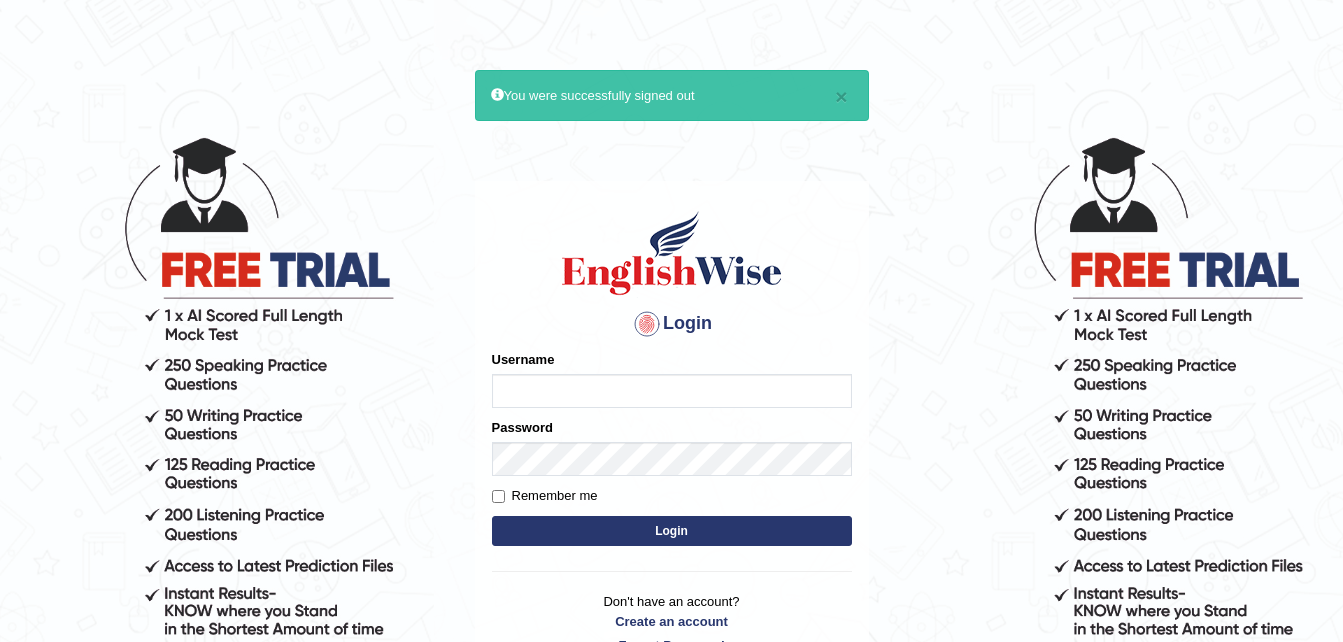 scroll, scrollTop: 0, scrollLeft: 0, axis: both 